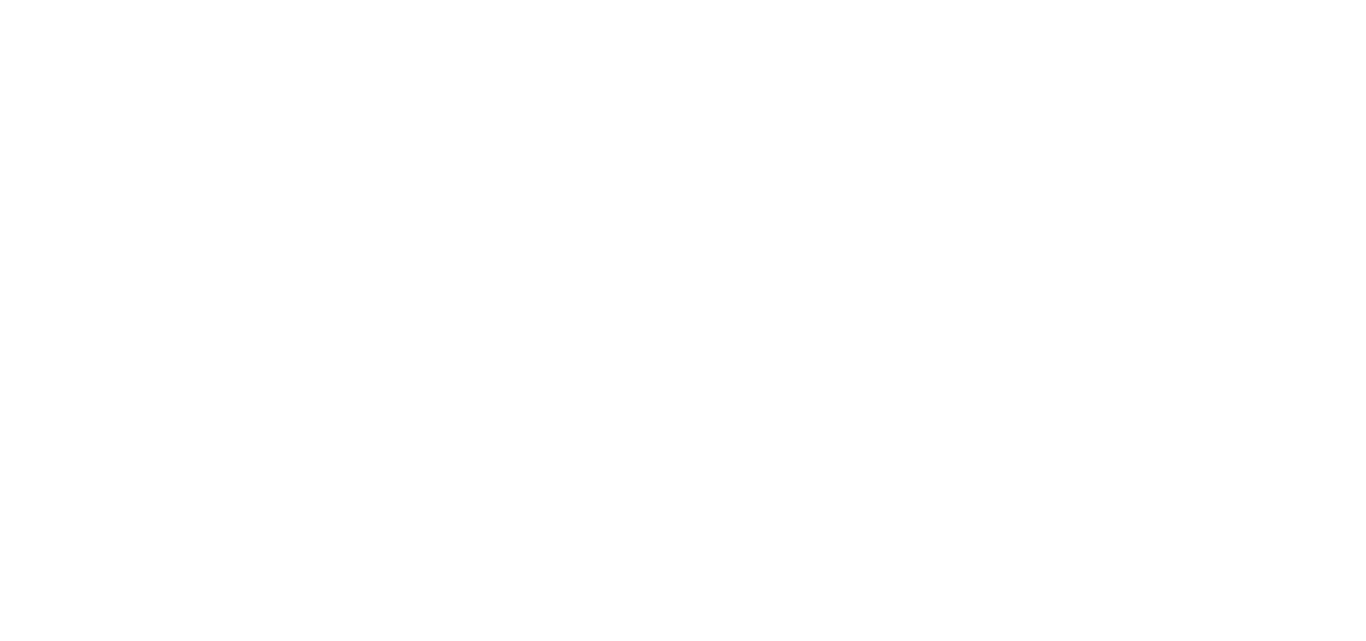 scroll, scrollTop: 0, scrollLeft: 0, axis: both 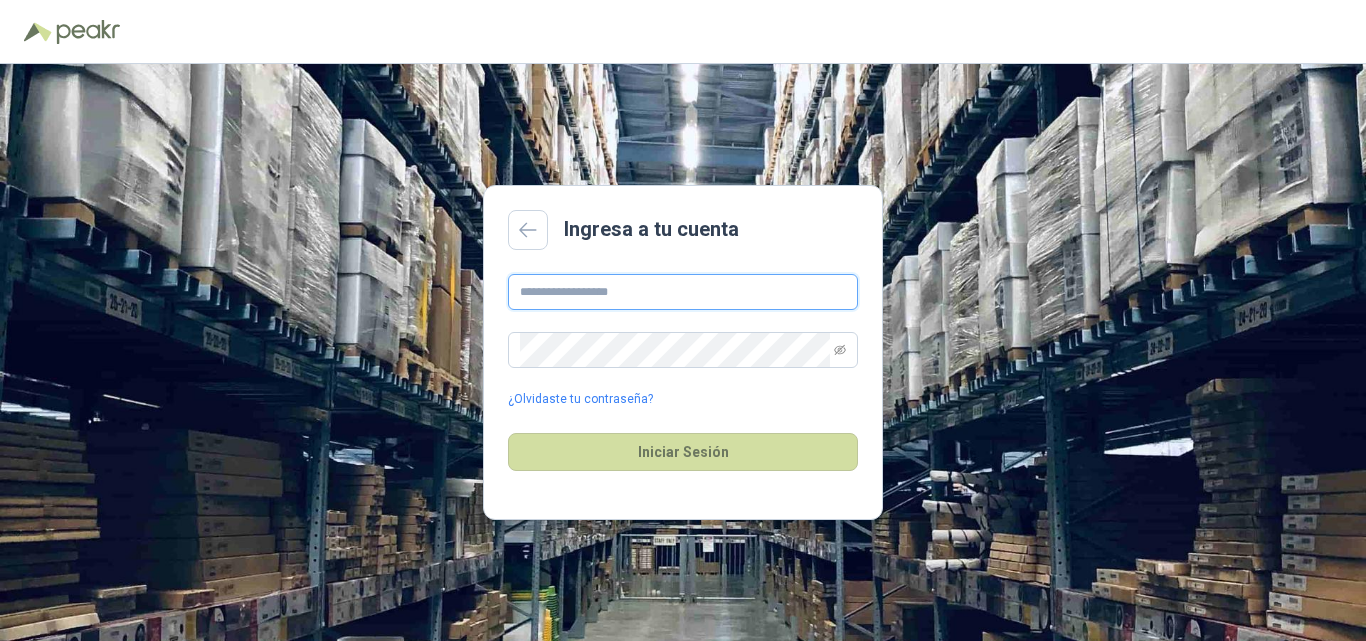 type on "**********" 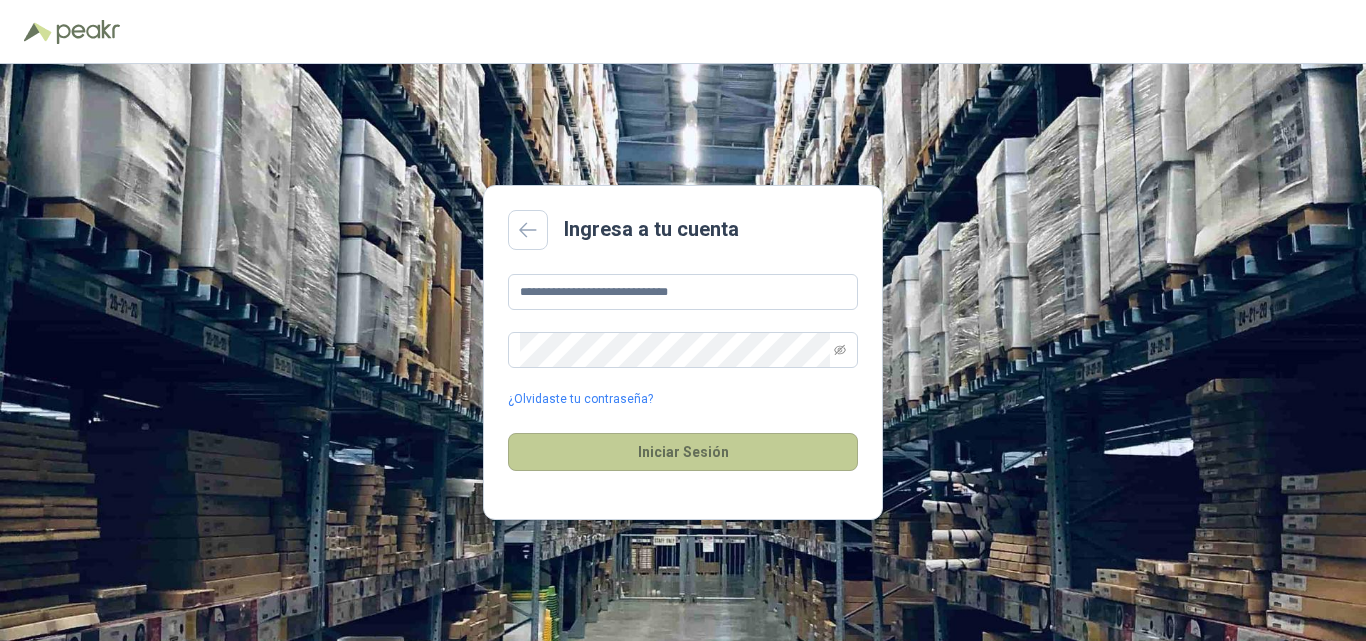 drag, startPoint x: 657, startPoint y: 476, endPoint x: 674, endPoint y: 468, distance: 18.788294 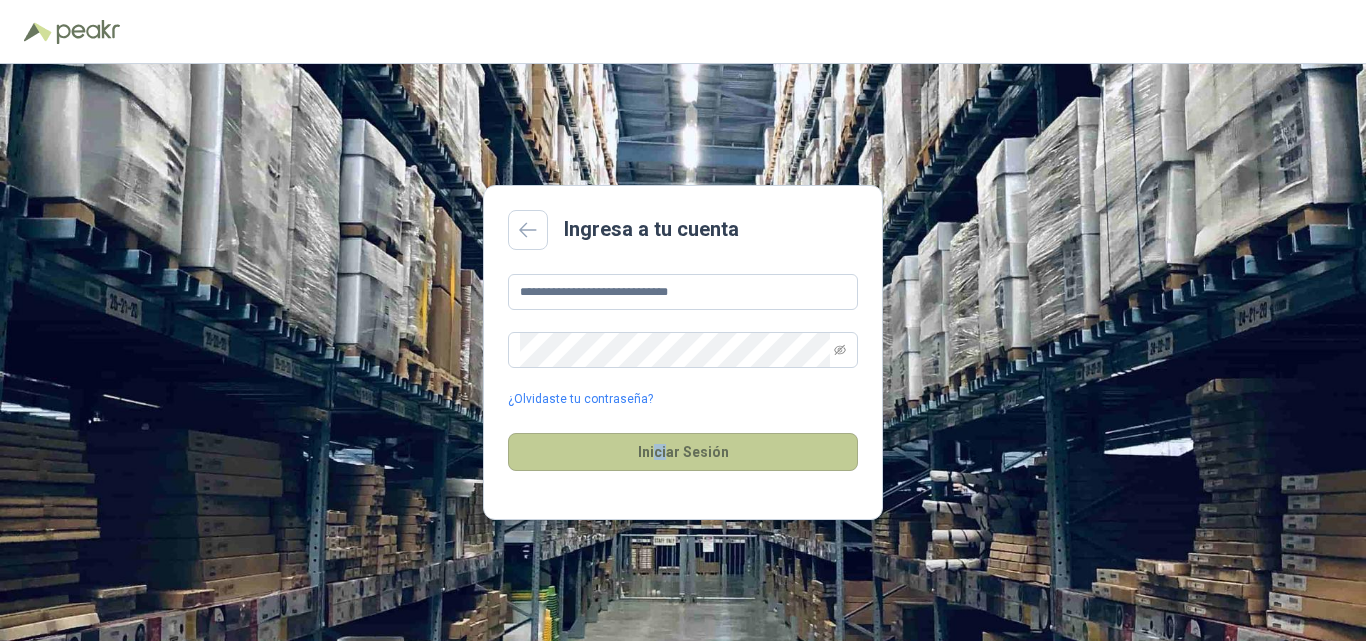 click on "Iniciar Sesión" at bounding box center [683, 452] 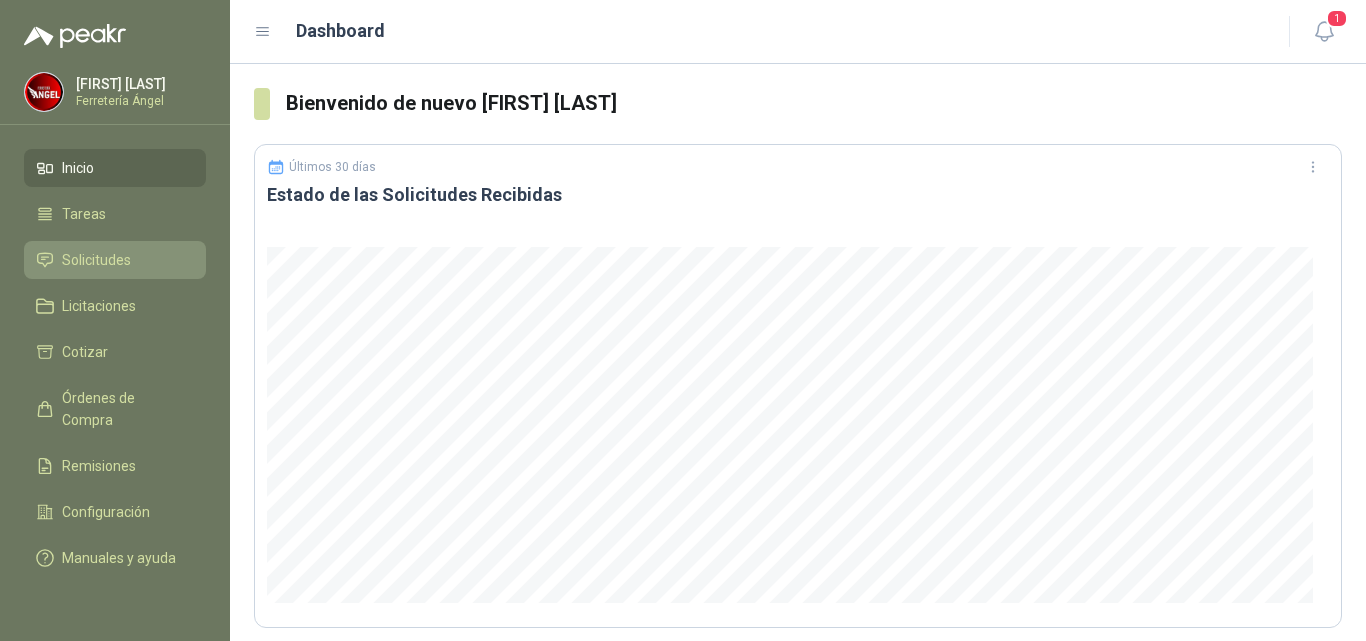 click on "Solicitudes" at bounding box center [96, 260] 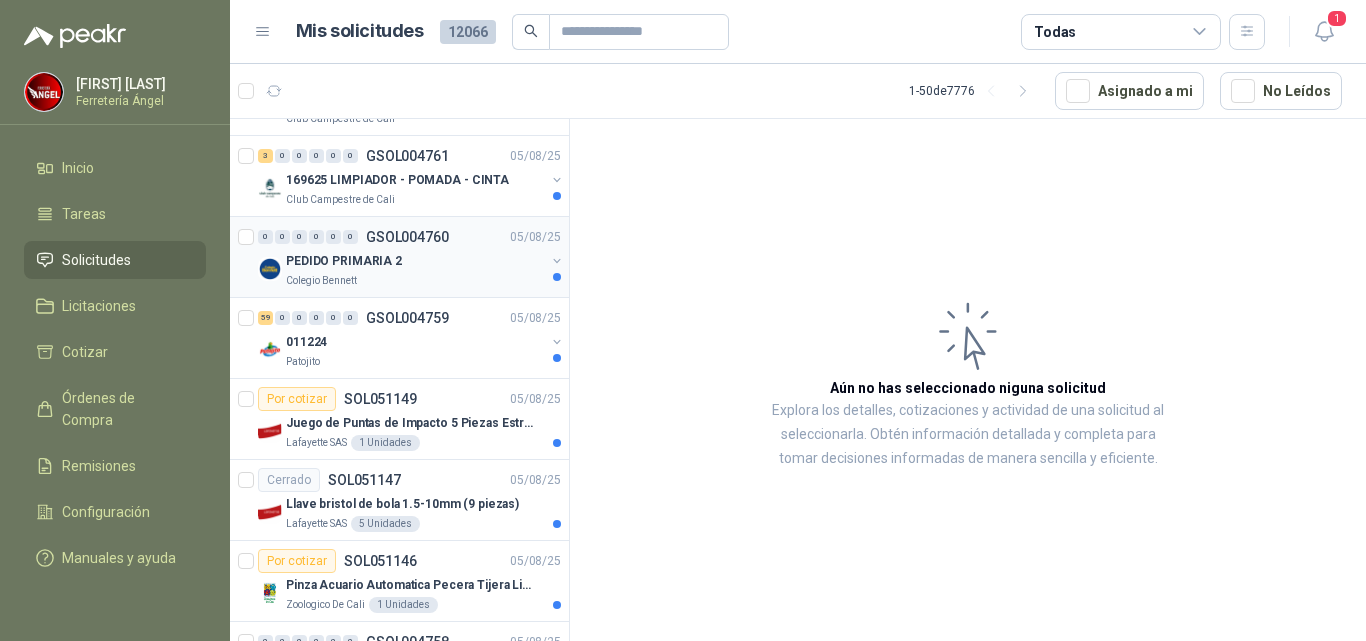 scroll, scrollTop: 1000, scrollLeft: 0, axis: vertical 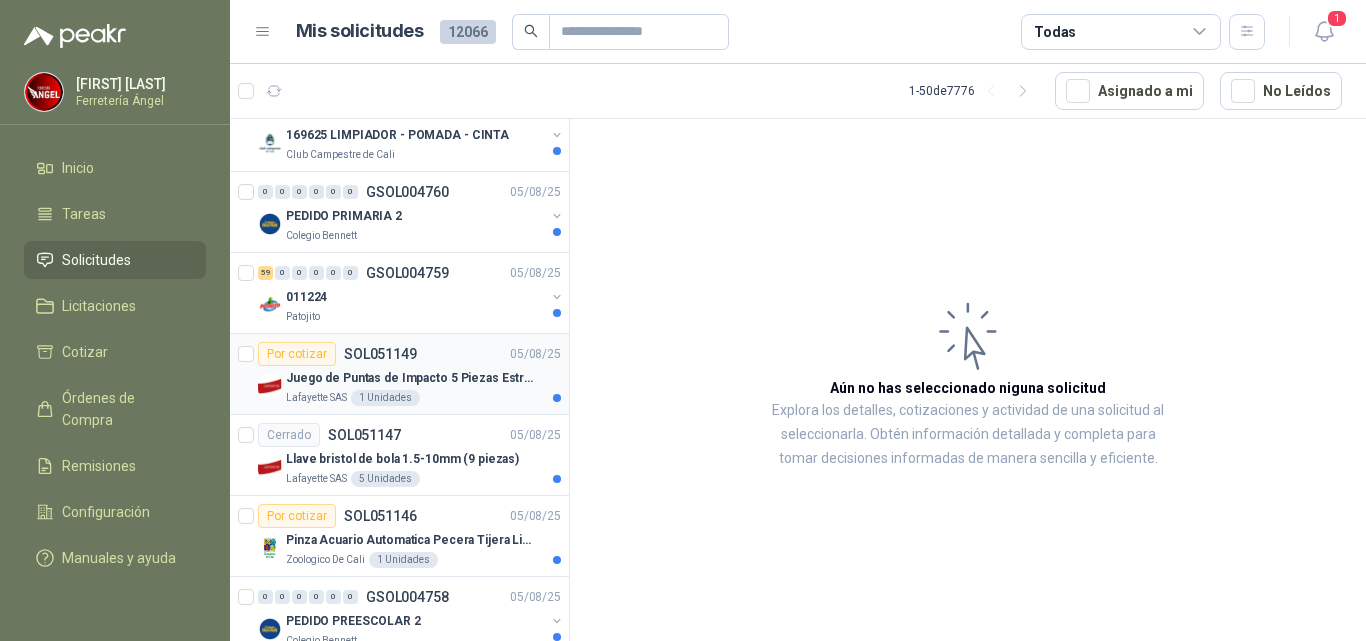 click on "Juego de Puntas de Impacto 5 Piezas Estrella PH2 de 2'' Zanco 1/4'' Truper" at bounding box center [423, 378] 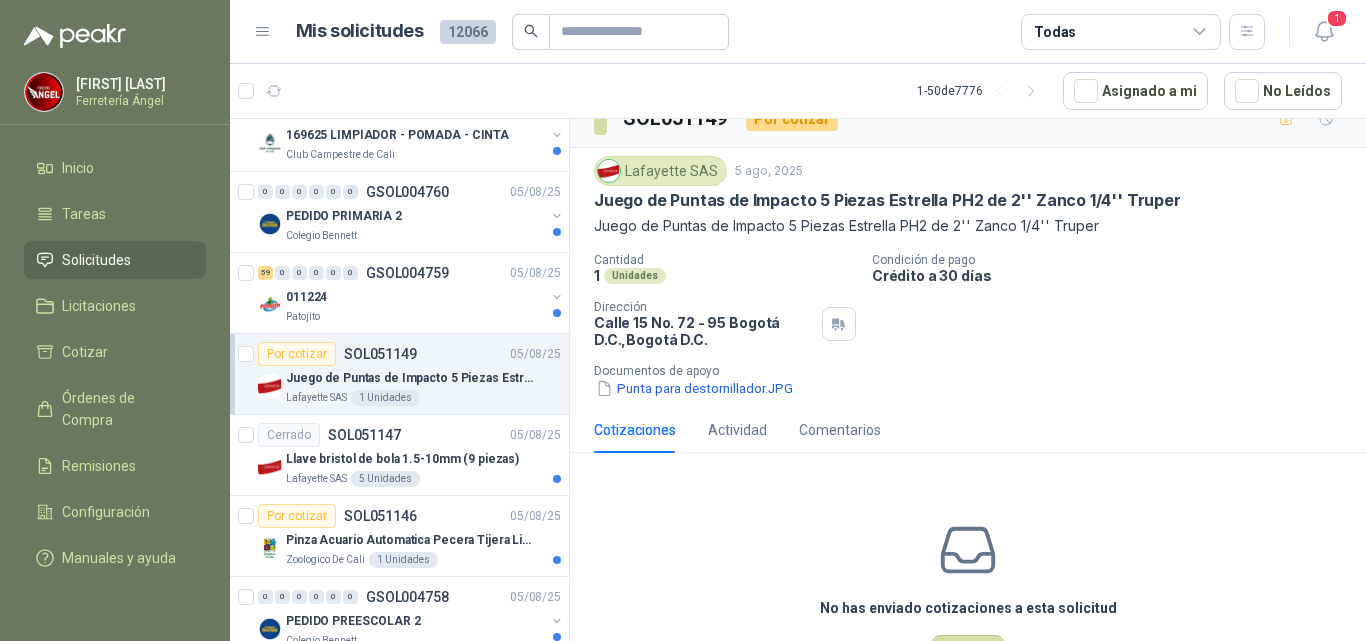 scroll, scrollTop: 100, scrollLeft: 0, axis: vertical 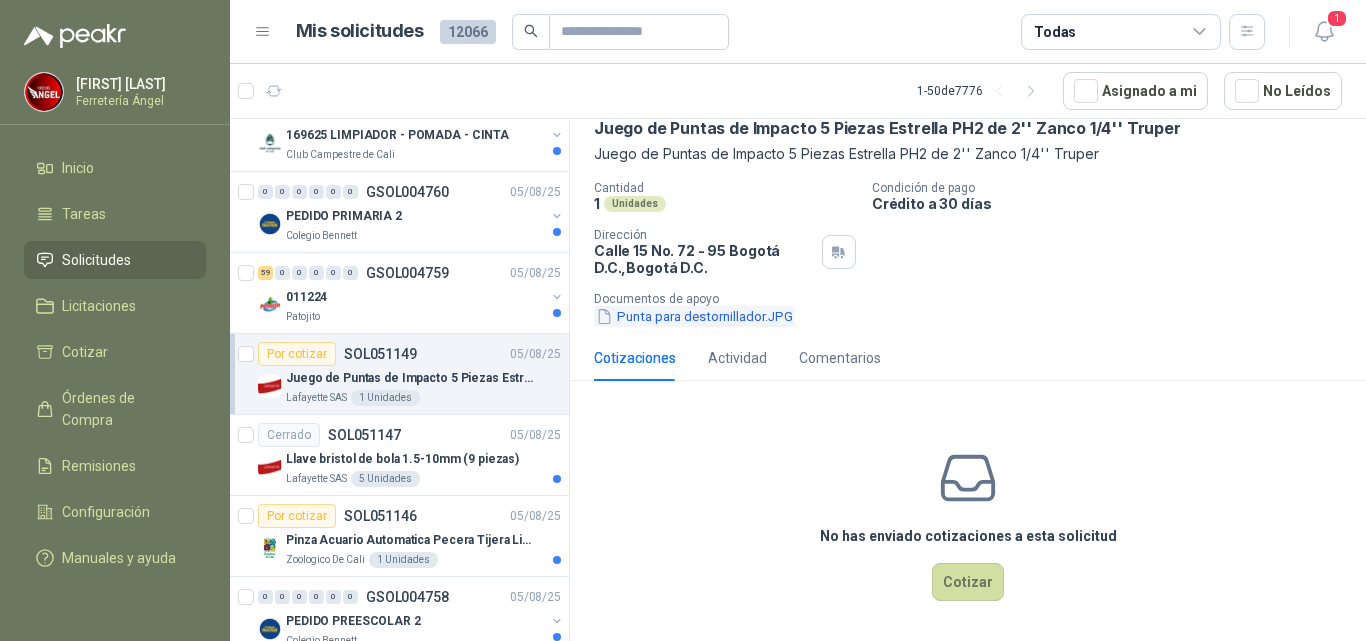 click on "Punta para destornillador.JPG" at bounding box center [694, 316] 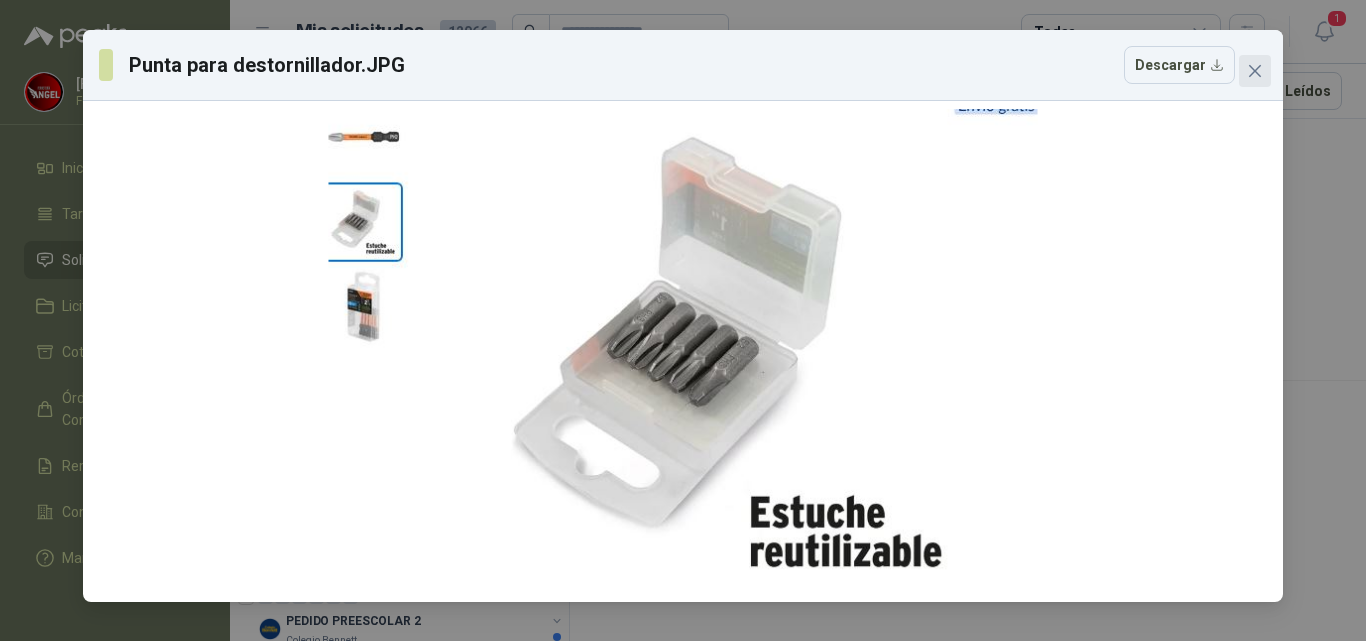 click 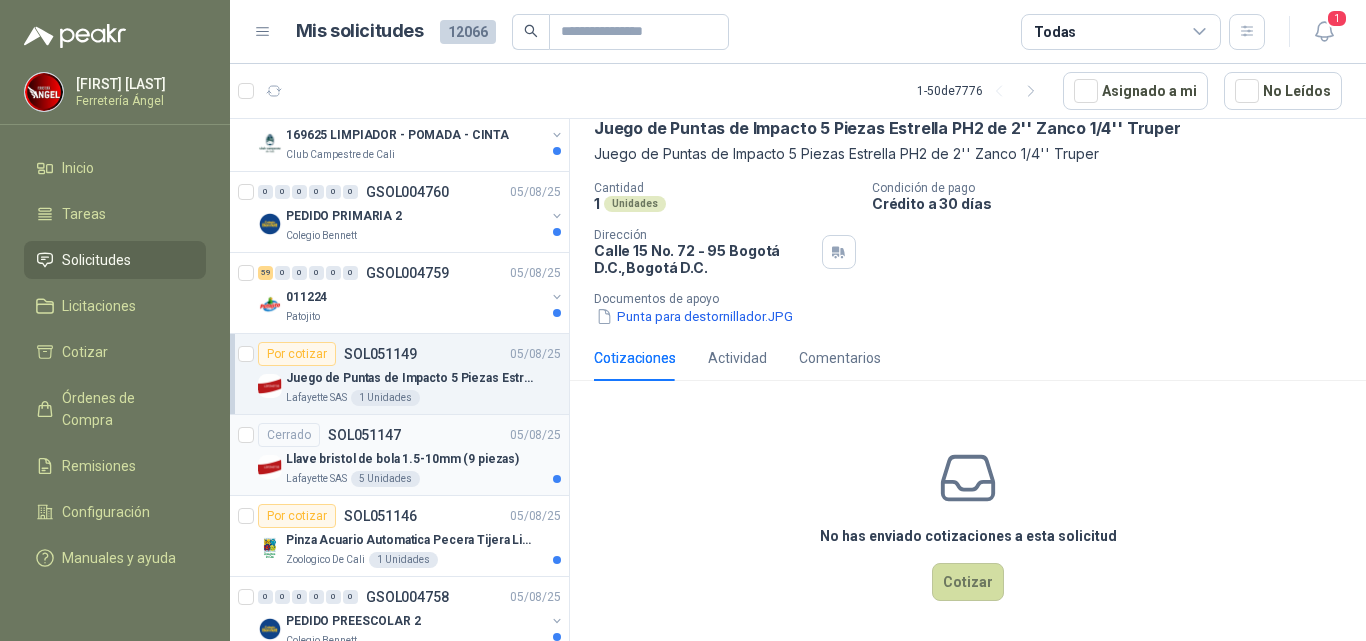 click on "Cerrado SOL051147 05/08/25" at bounding box center [409, 435] 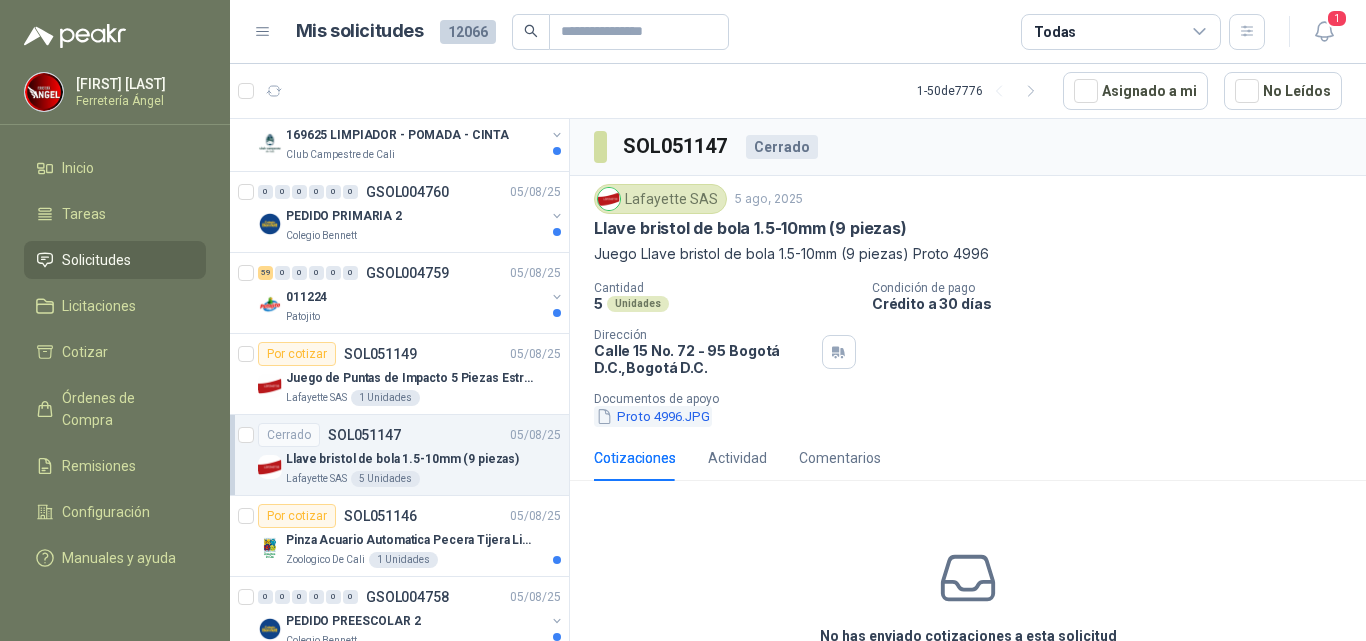 click on "Proto 4996.JPG" at bounding box center (653, 416) 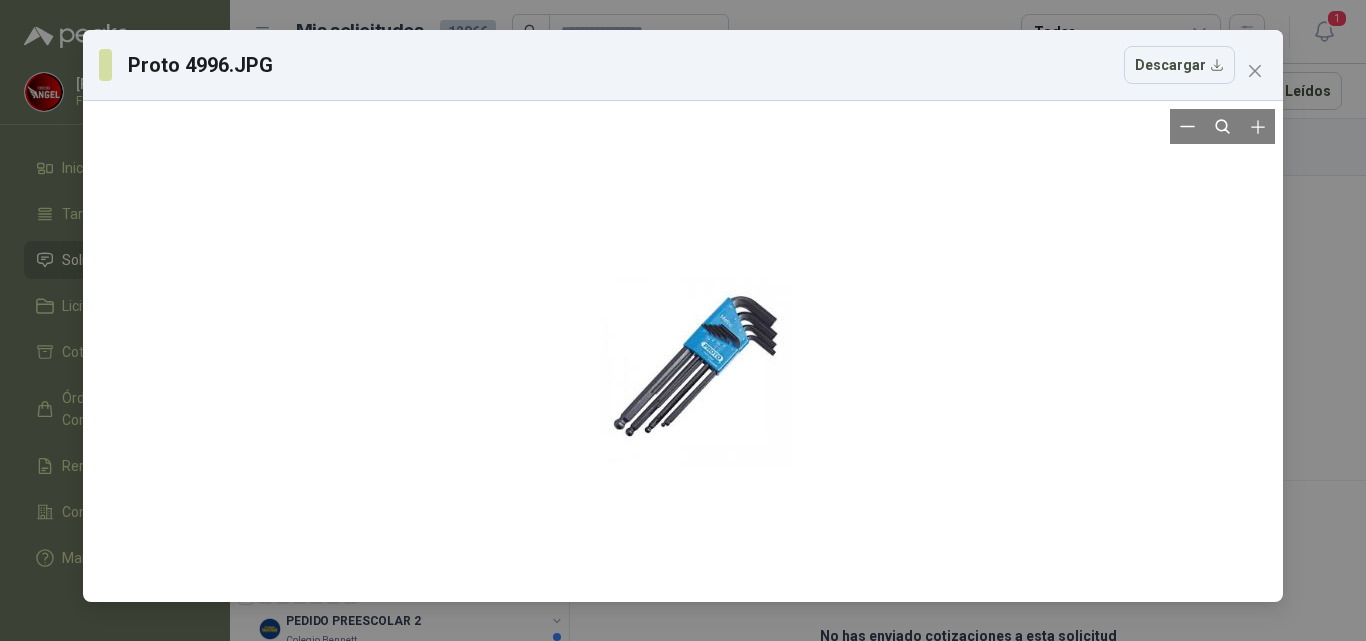 drag, startPoint x: 943, startPoint y: 447, endPoint x: 969, endPoint y: 428, distance: 32.202484 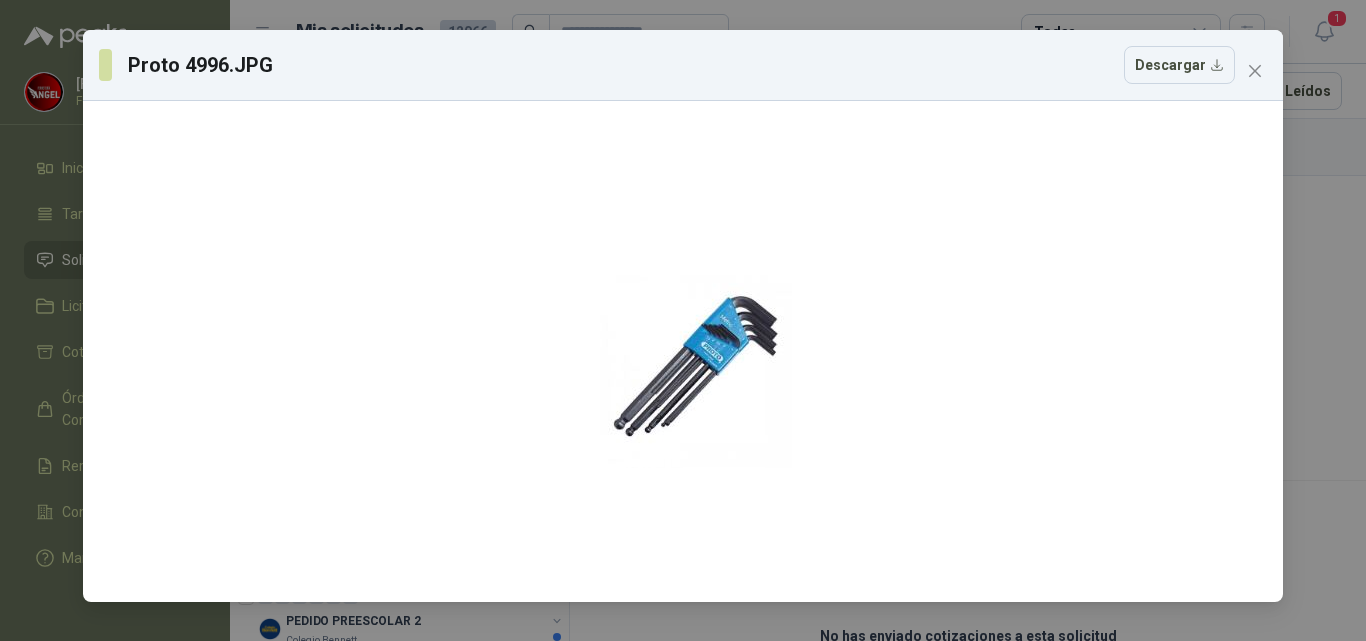 click at bounding box center [1255, 71] 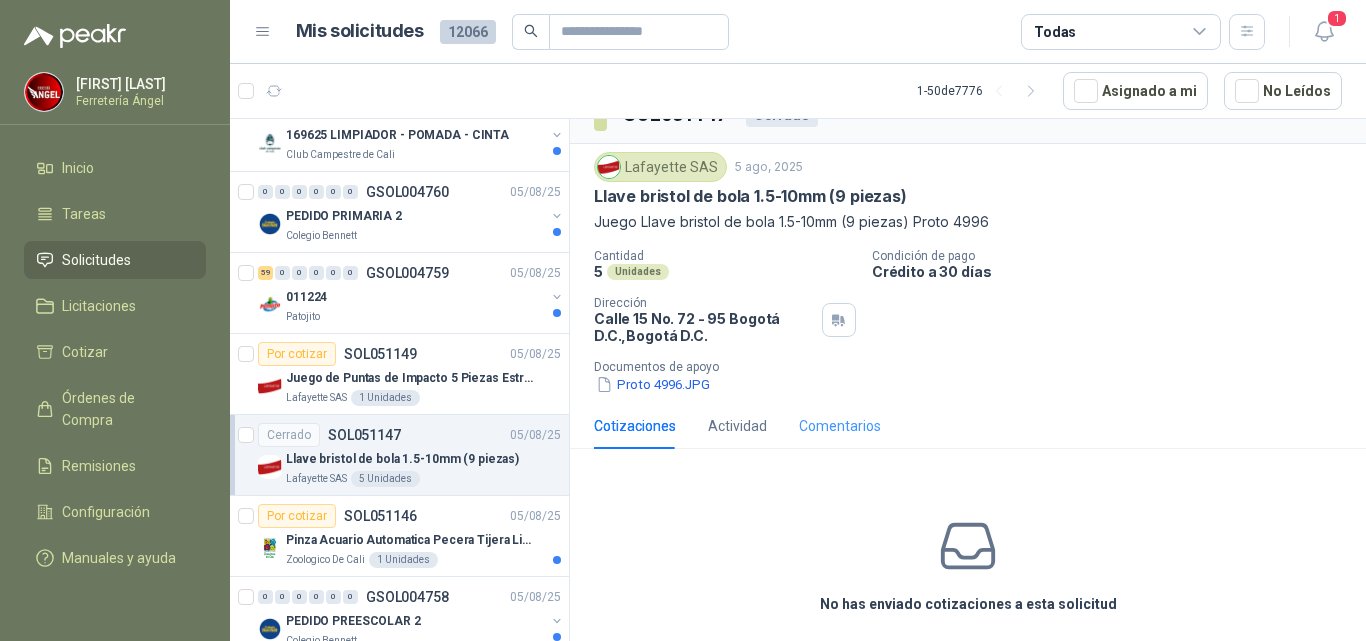 scroll, scrollTop: 49, scrollLeft: 0, axis: vertical 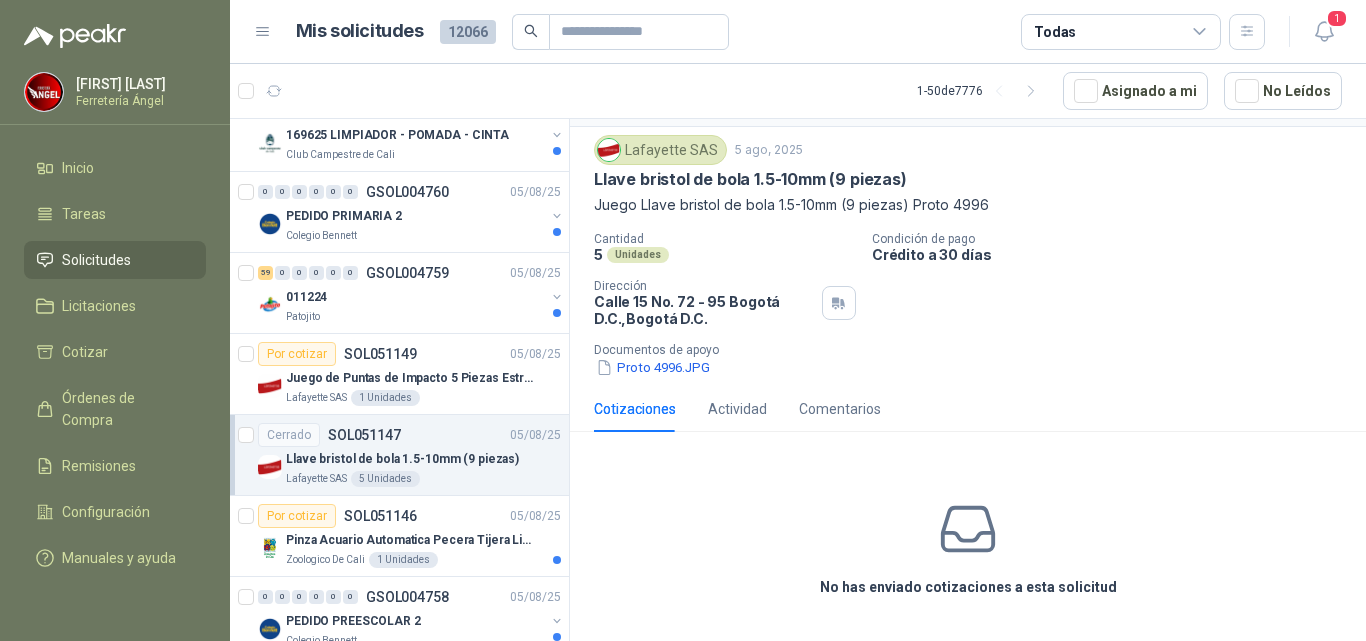 click on "No has enviado cotizaciones a esta solicitud" at bounding box center (968, 548) 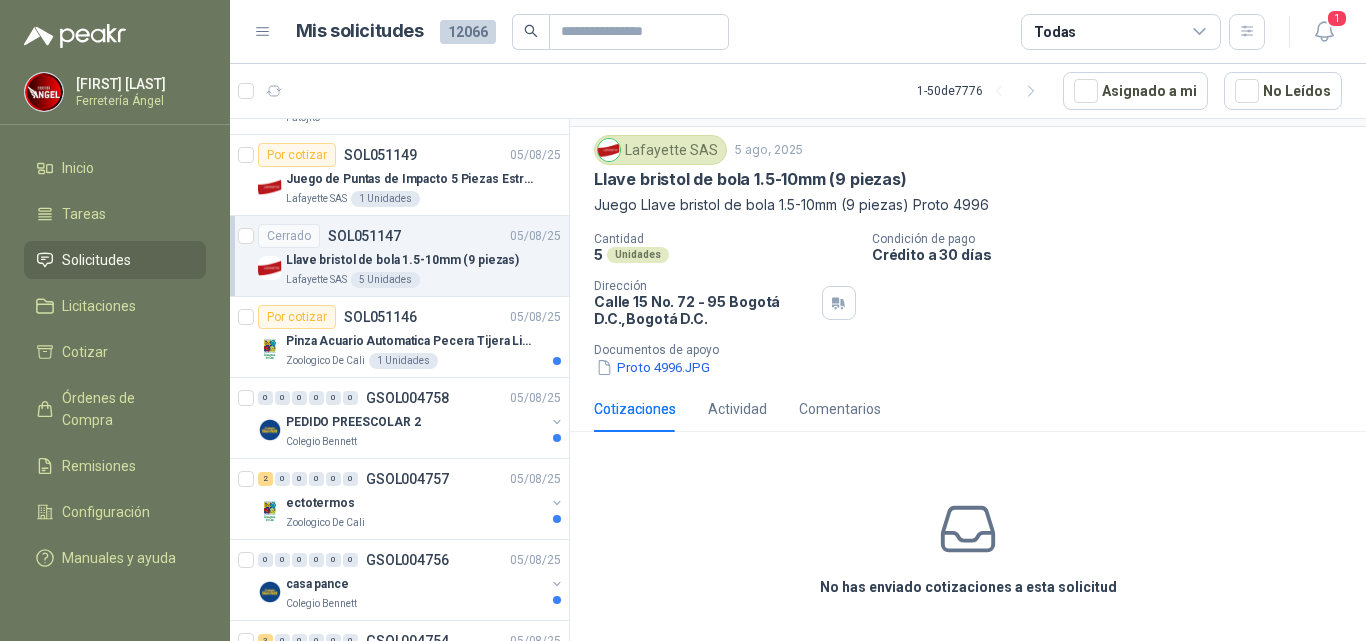 scroll, scrollTop: 1200, scrollLeft: 0, axis: vertical 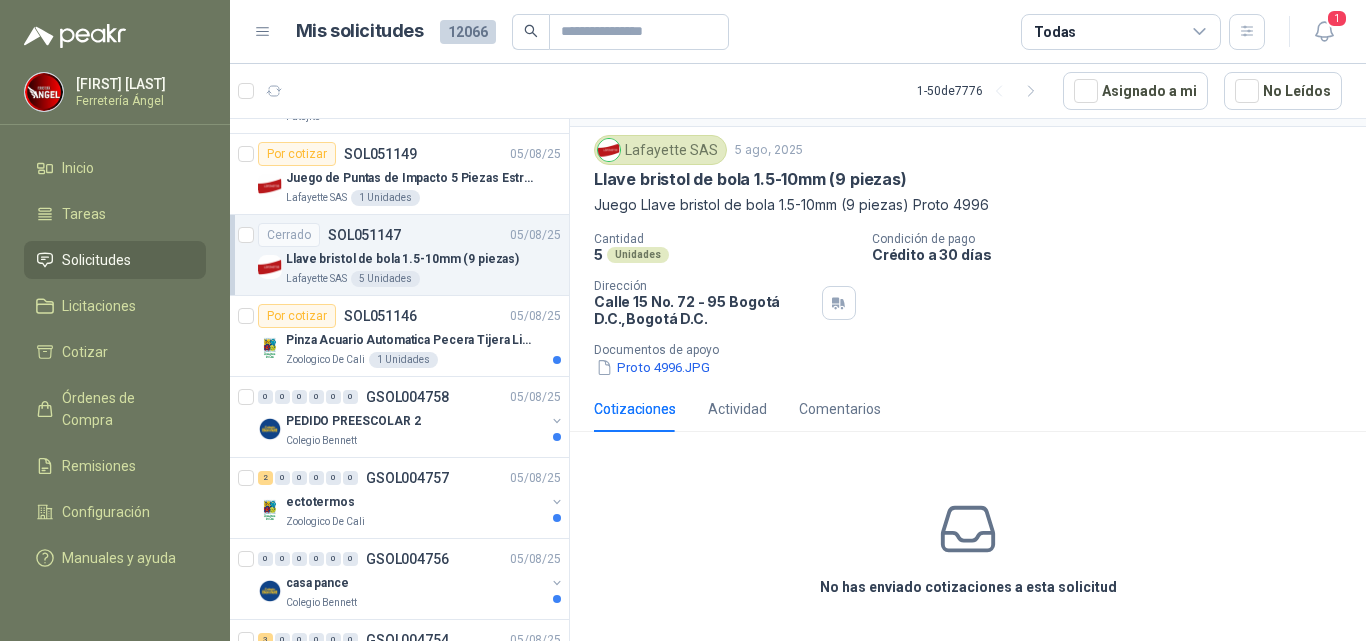 click on "No has enviado cotizaciones a esta solicitud" at bounding box center [968, 548] 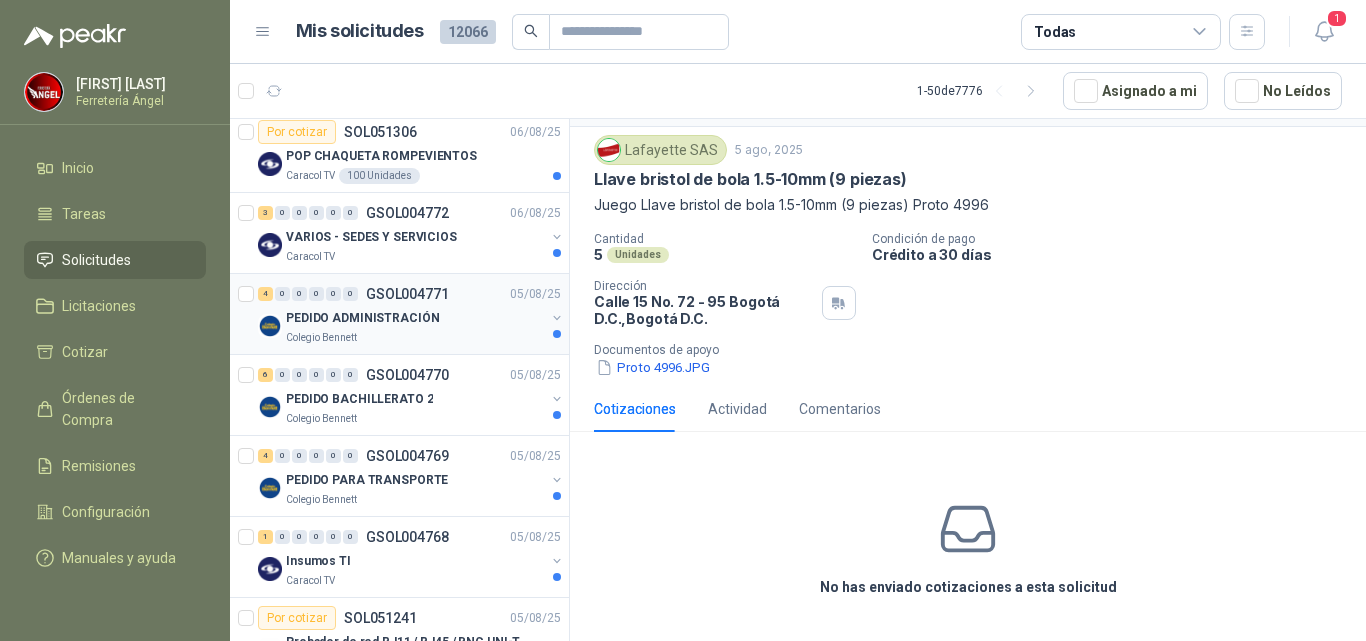 scroll, scrollTop: 0, scrollLeft: 0, axis: both 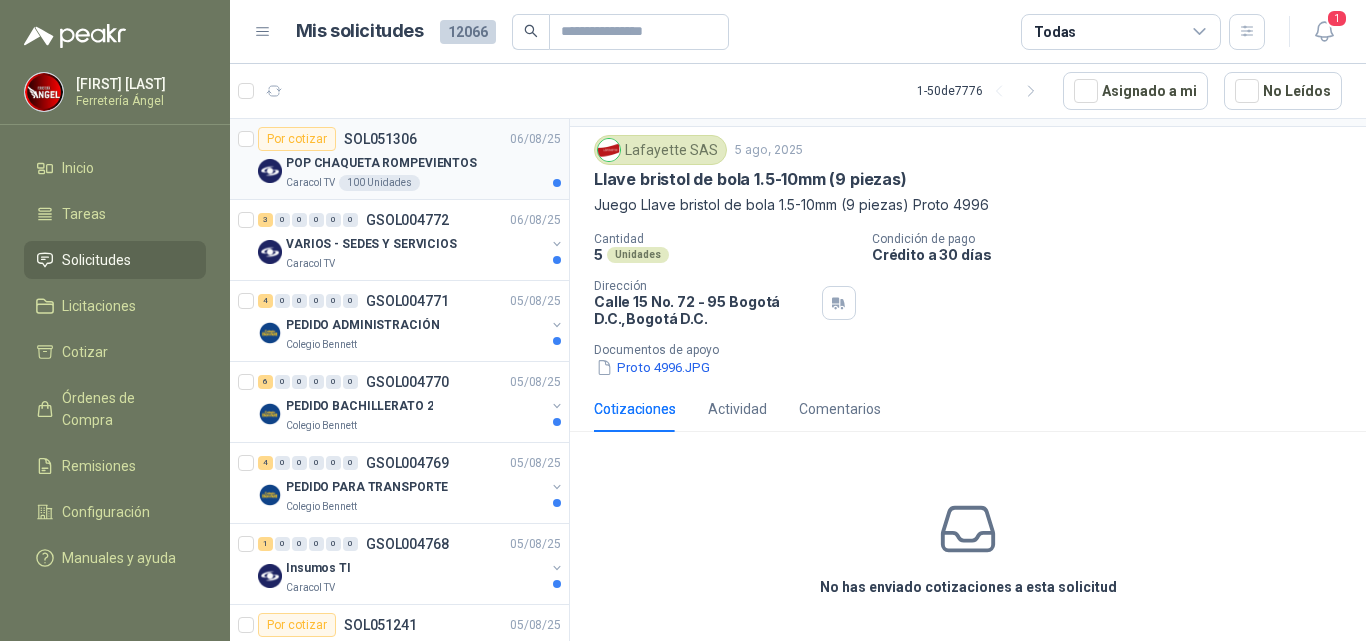 click on "POP CHAQUETA ROMPEVIENTOS" at bounding box center [423, 163] 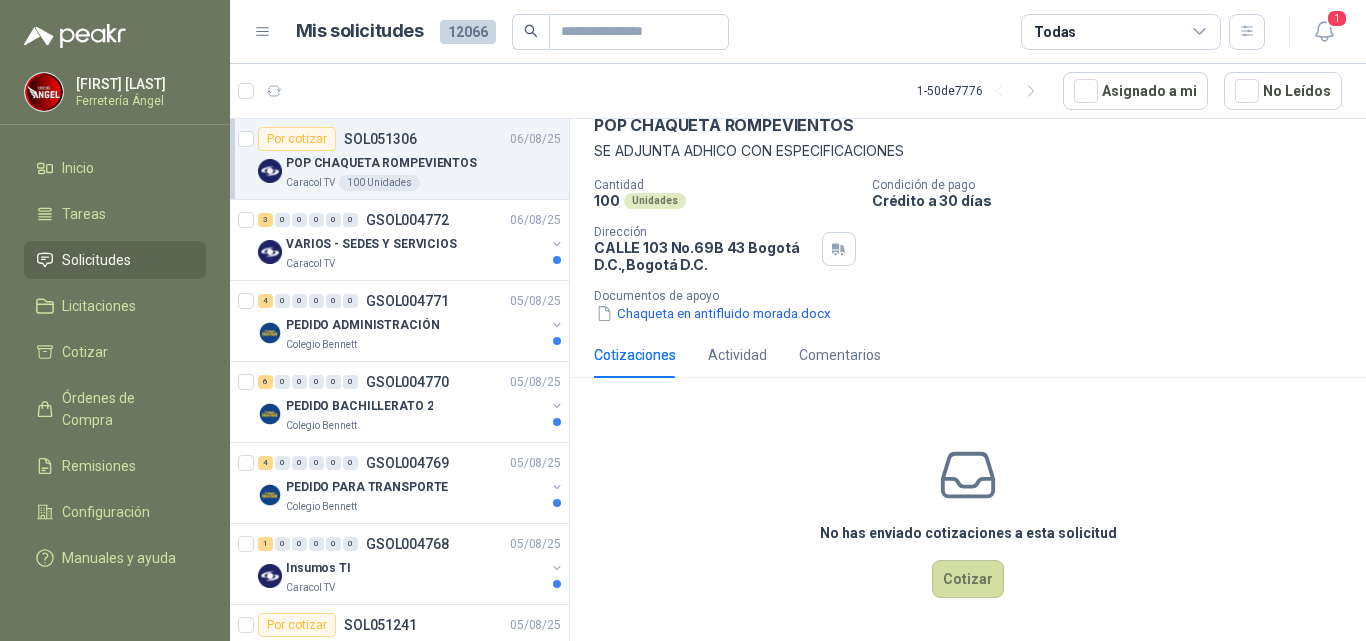 scroll, scrollTop: 104, scrollLeft: 0, axis: vertical 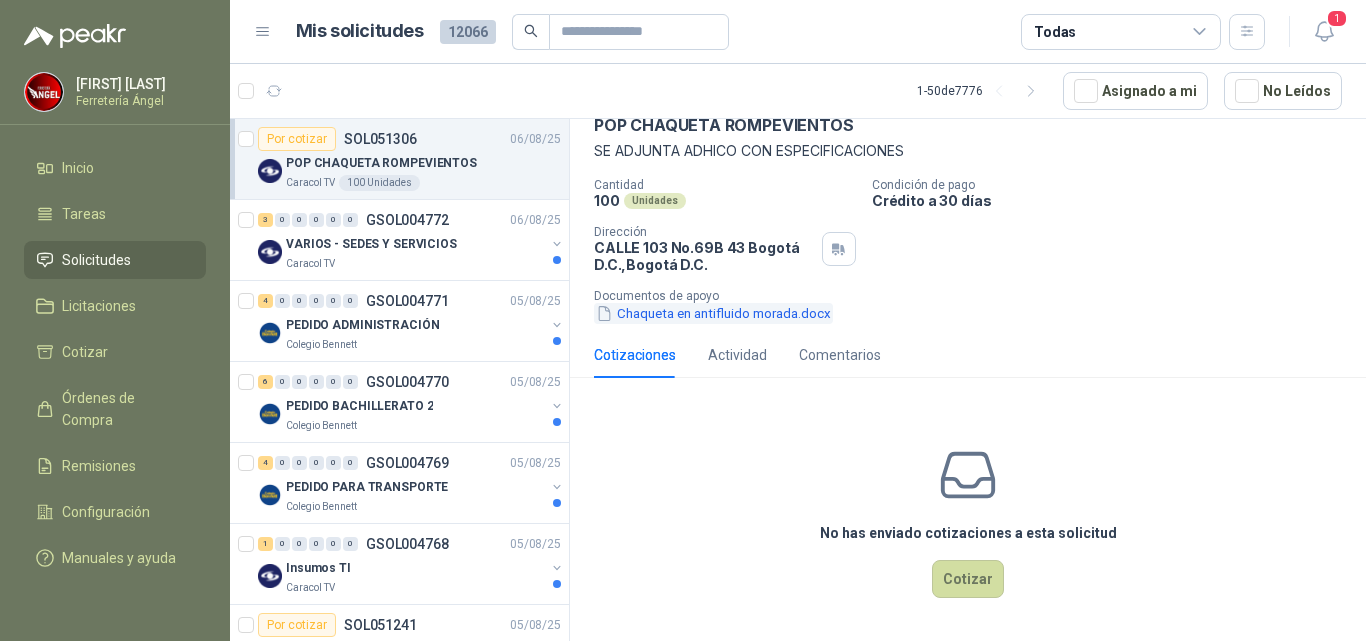 click on "Chaqueta en antifluido morada.docx" at bounding box center (713, 313) 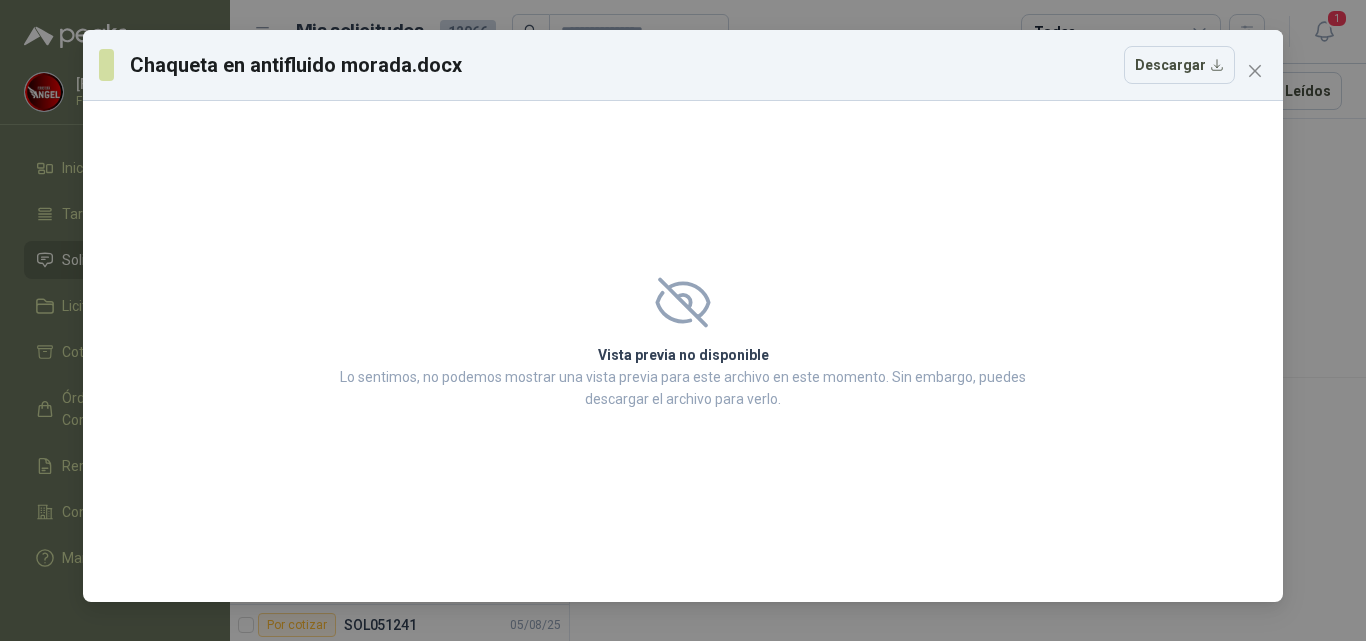 click at bounding box center [683, 302] 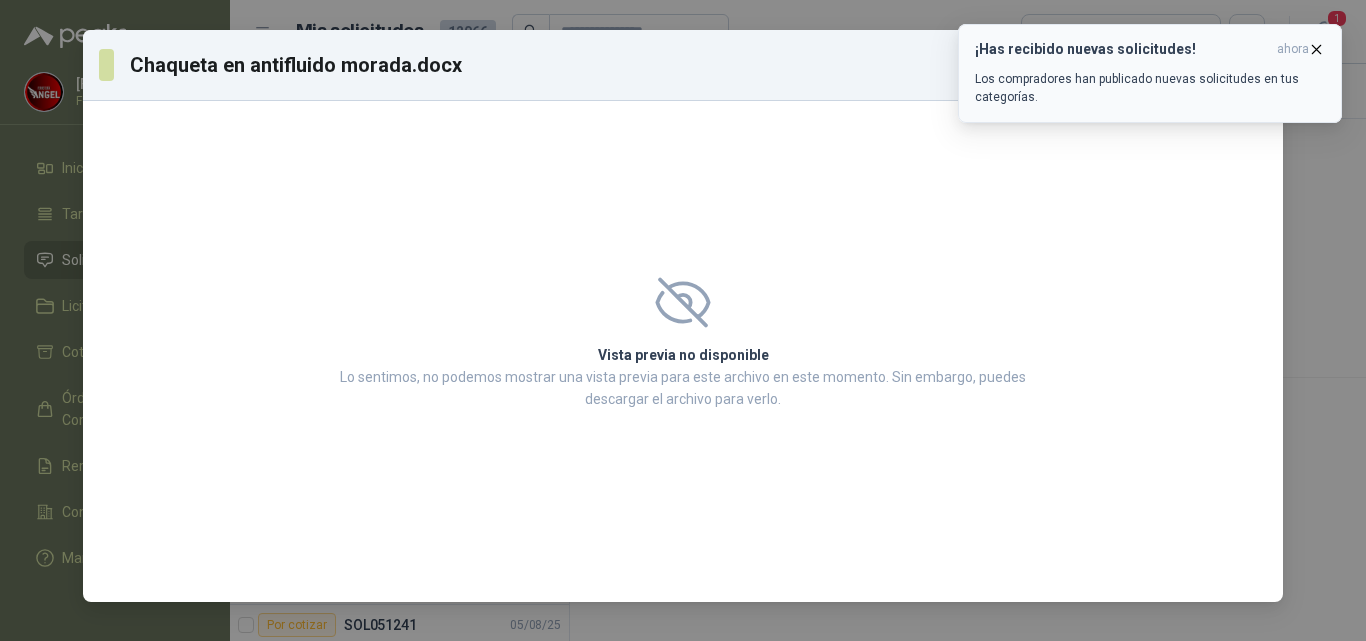 click on "Los compradores han publicado nuevas solicitudes en tus categorías." at bounding box center (1150, 88) 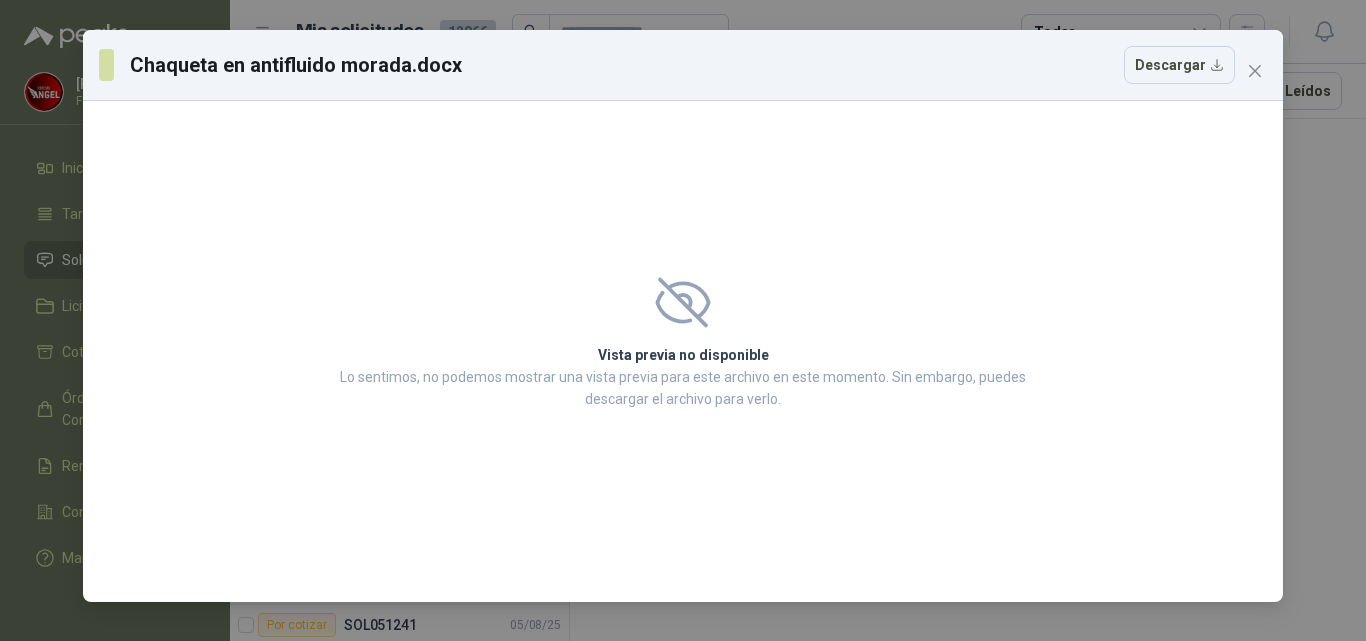 click on "Chaqueta en antifluido morada.docx   Descargar" at bounding box center [683, 65] 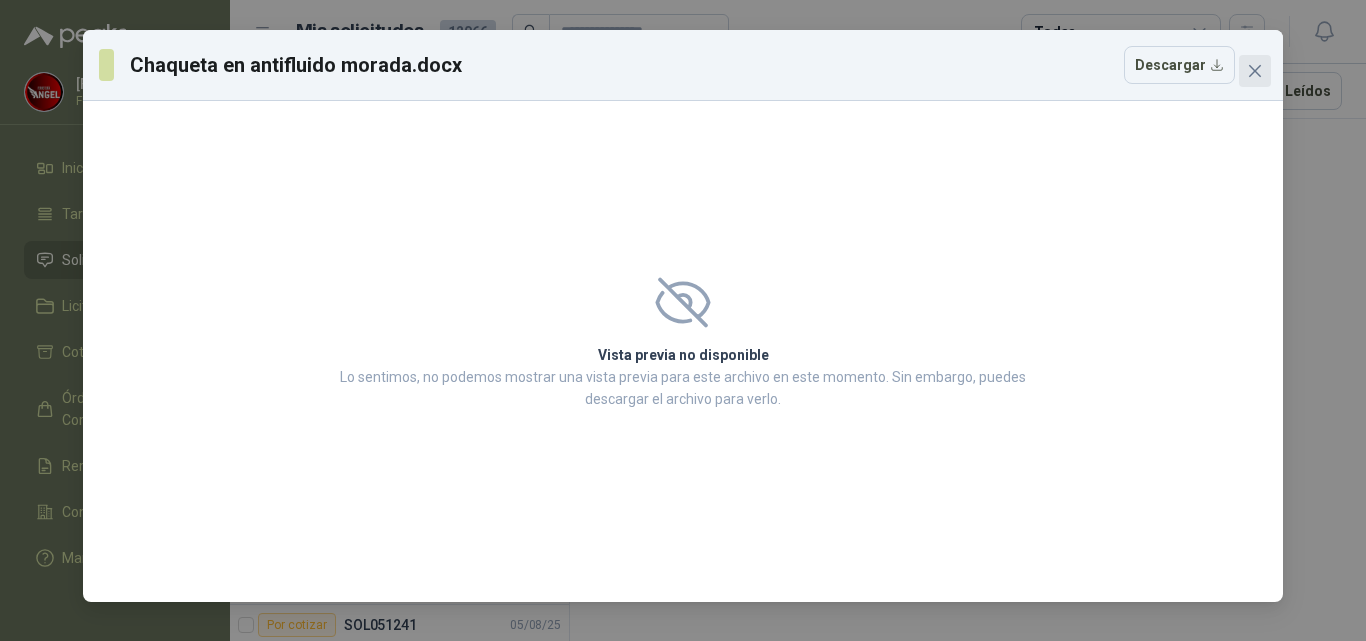 click 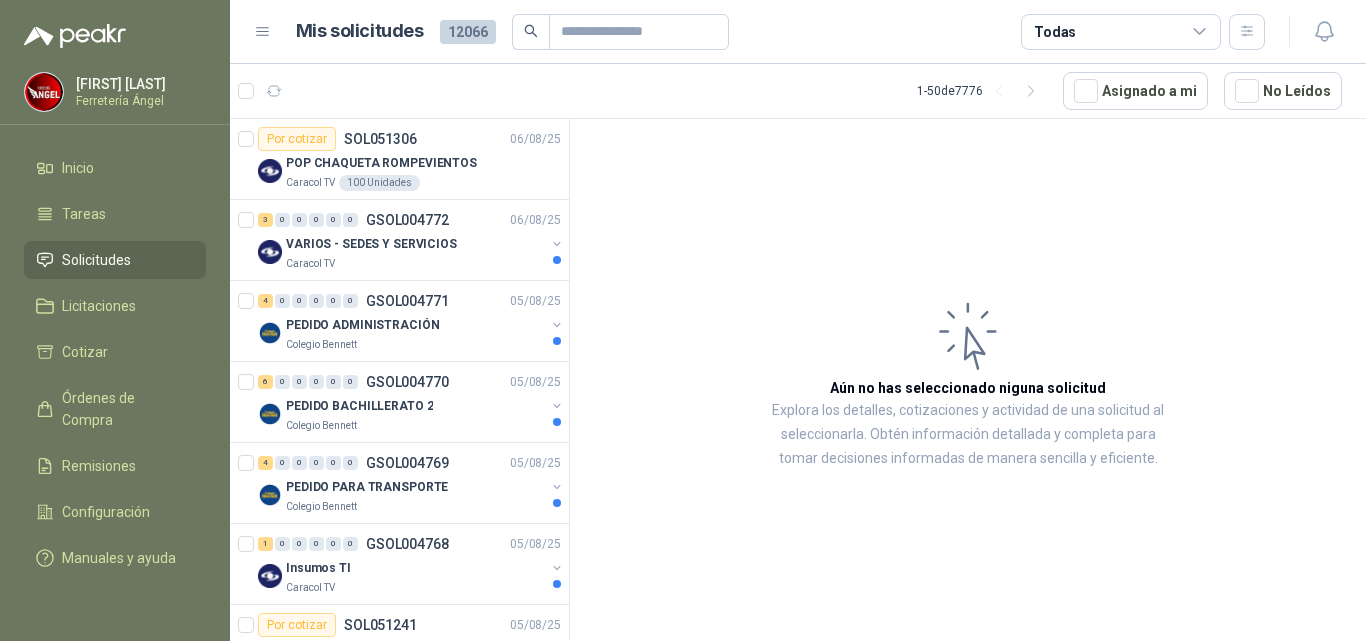 drag, startPoint x: 803, startPoint y: 273, endPoint x: 788, endPoint y: 265, distance: 17 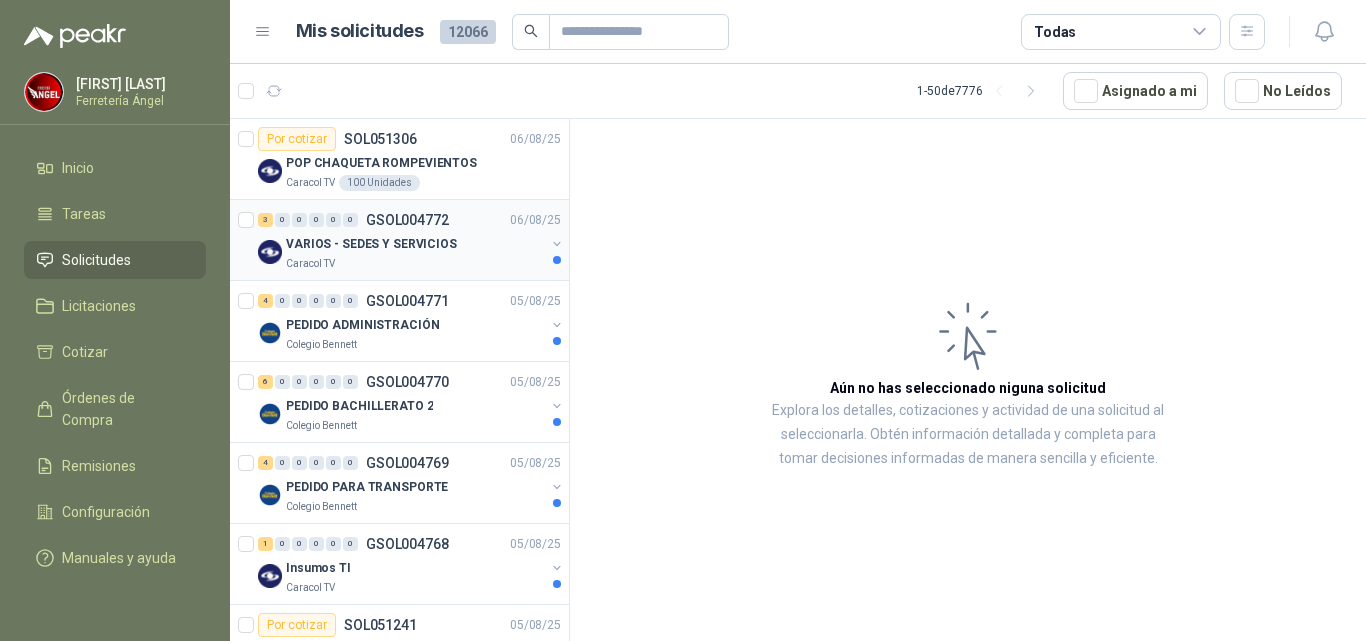 click on "Caracol TV" at bounding box center [415, 264] 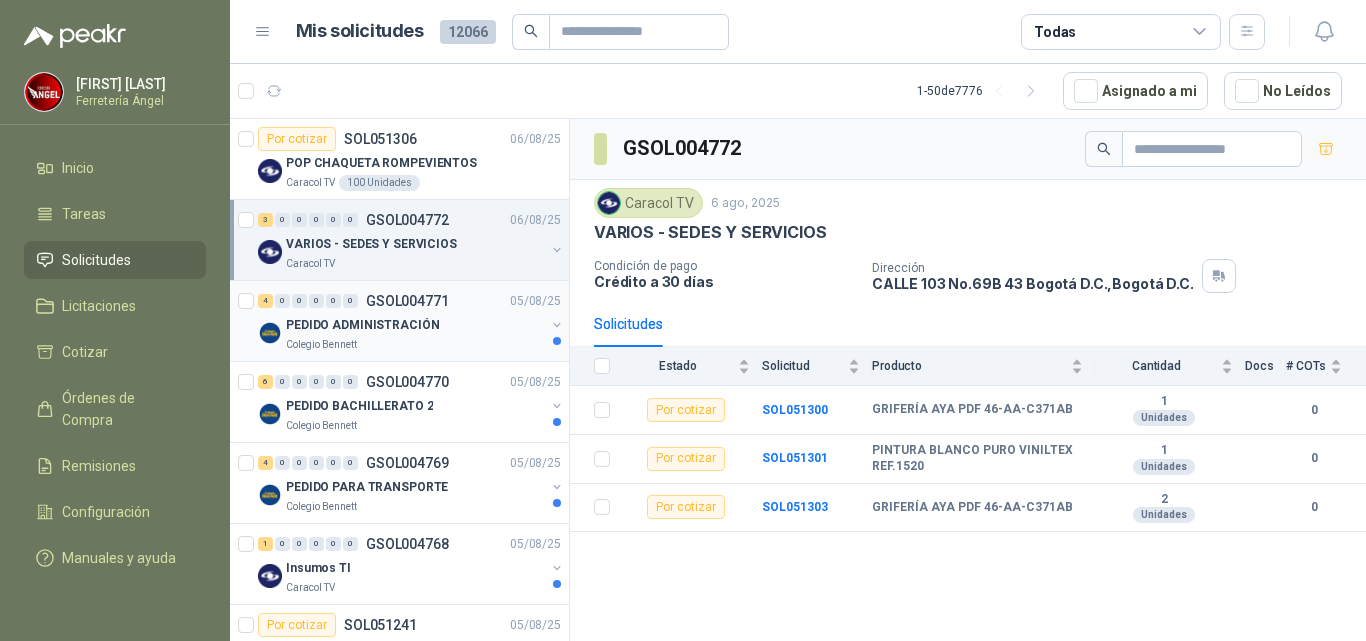 click on "Colegio Bennett" at bounding box center [415, 345] 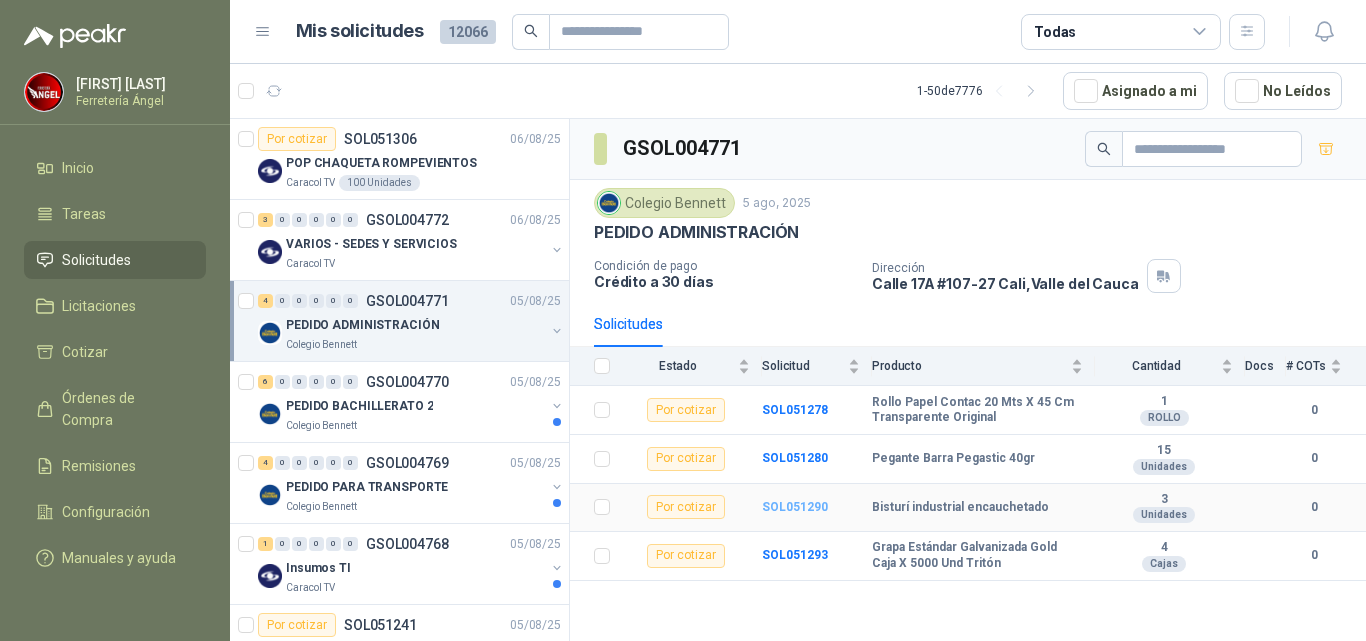 click on "SOL051290" at bounding box center [795, 507] 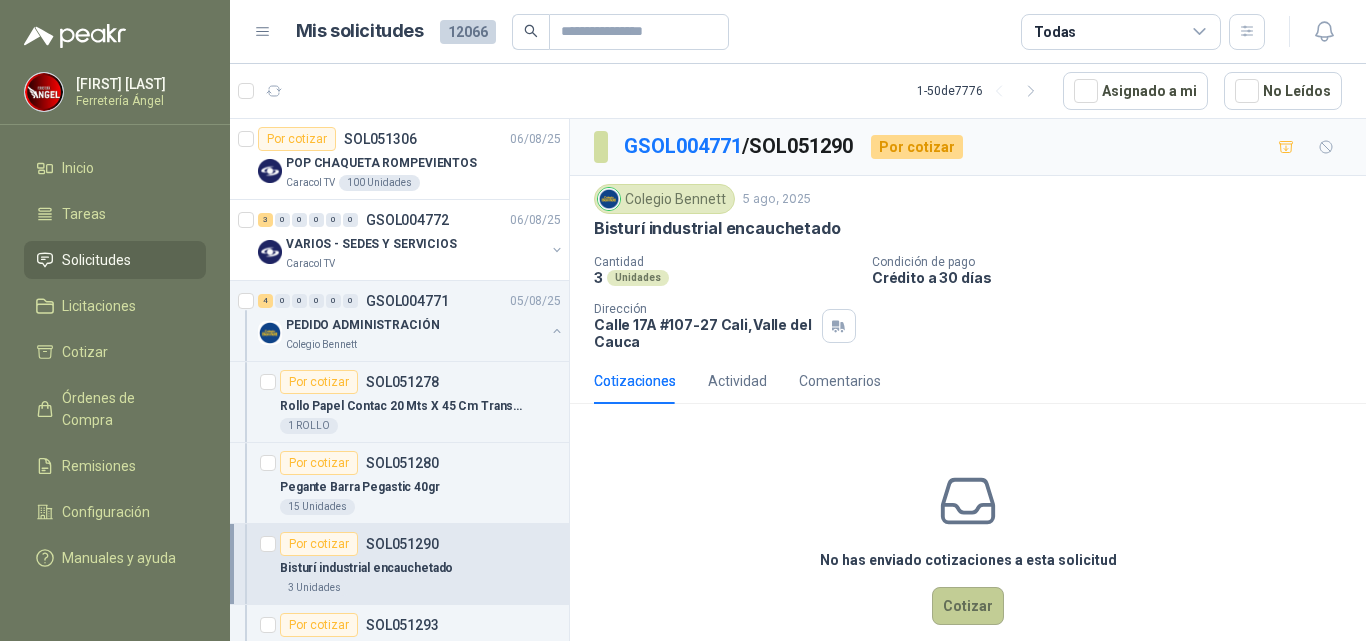 click on "Cotizar" at bounding box center [968, 606] 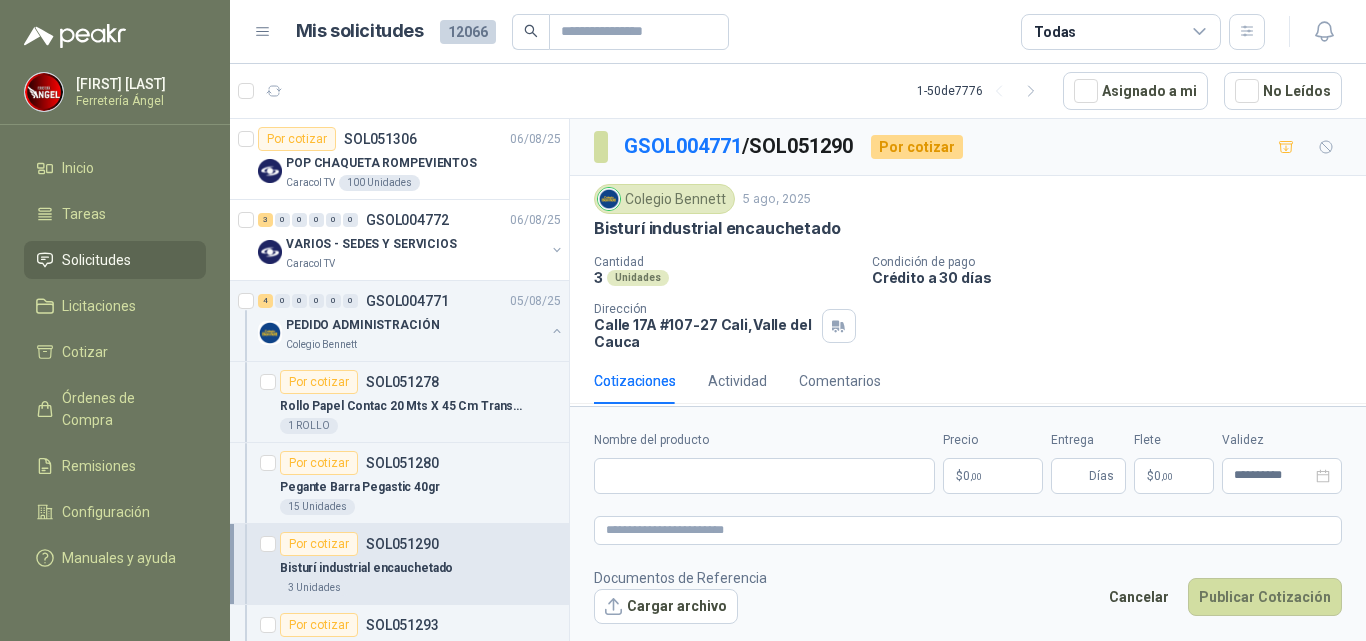 type 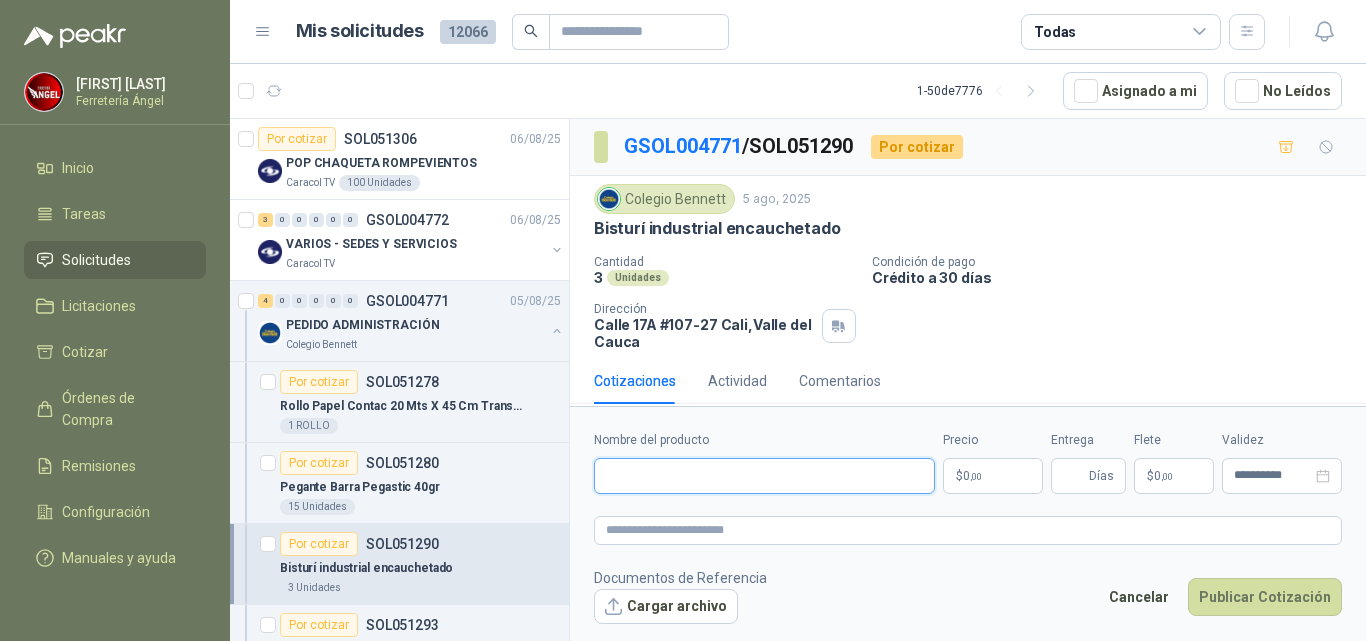 click on "Nombre del producto" at bounding box center (764, 476) 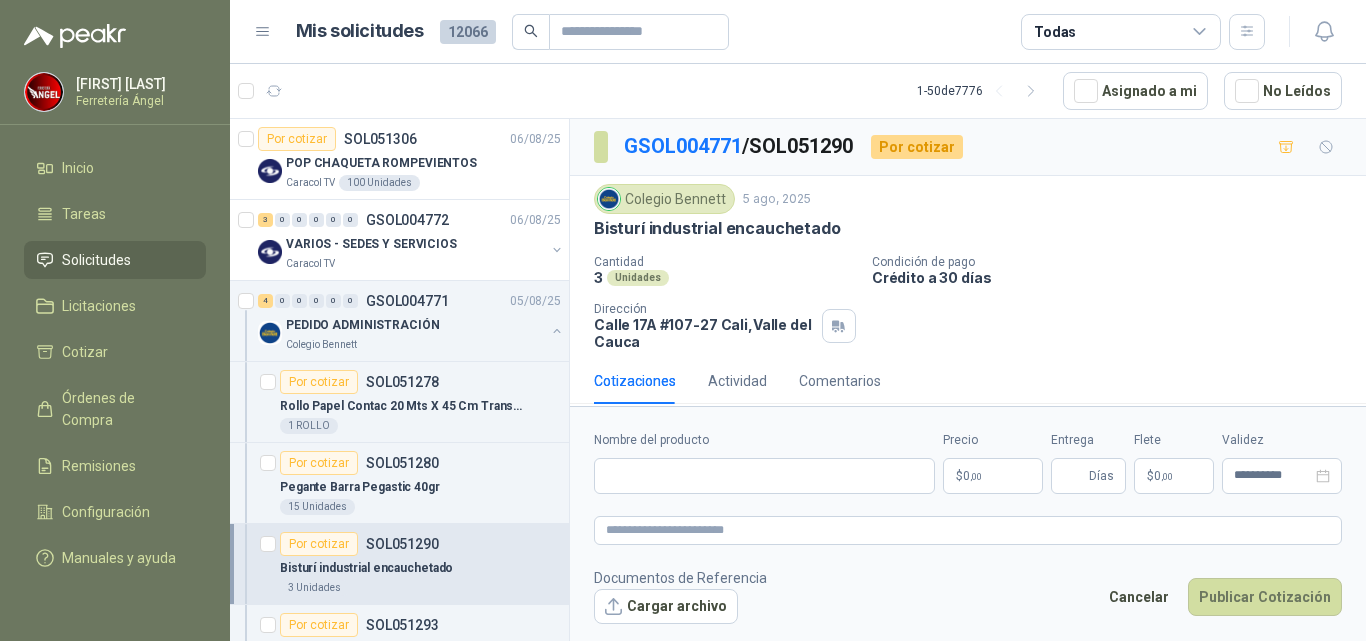 click on "Condición de pago" at bounding box center (1115, 262) 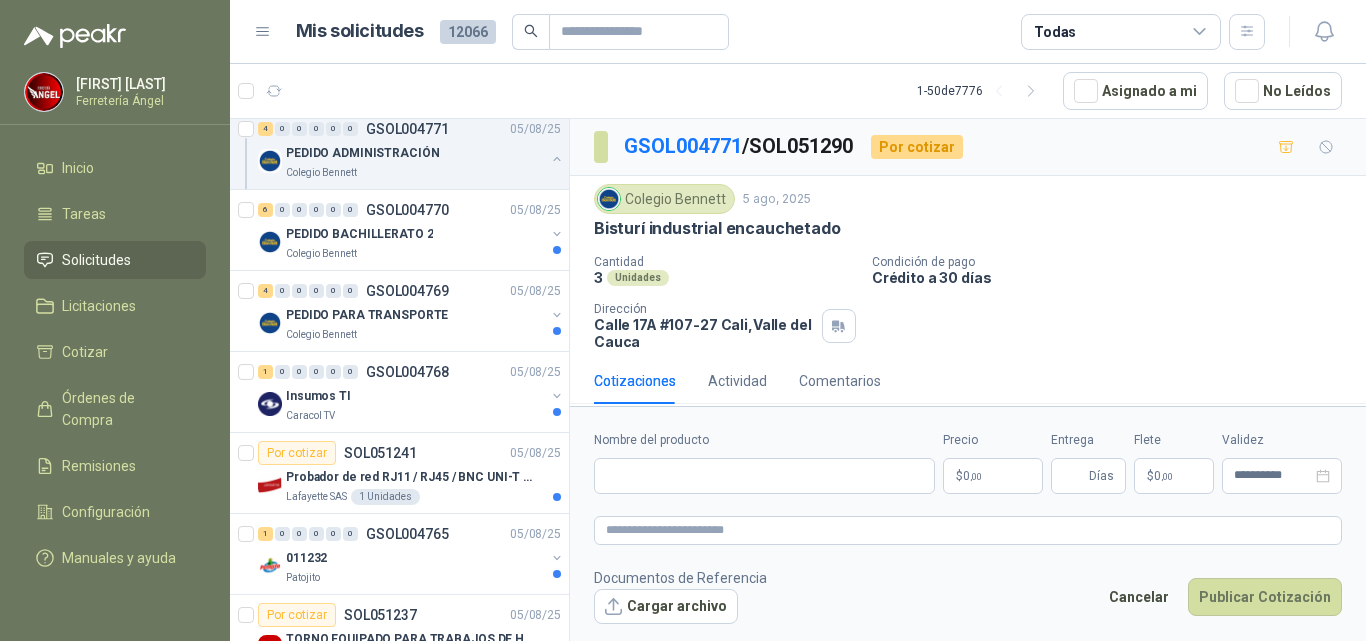 scroll, scrollTop: 500, scrollLeft: 0, axis: vertical 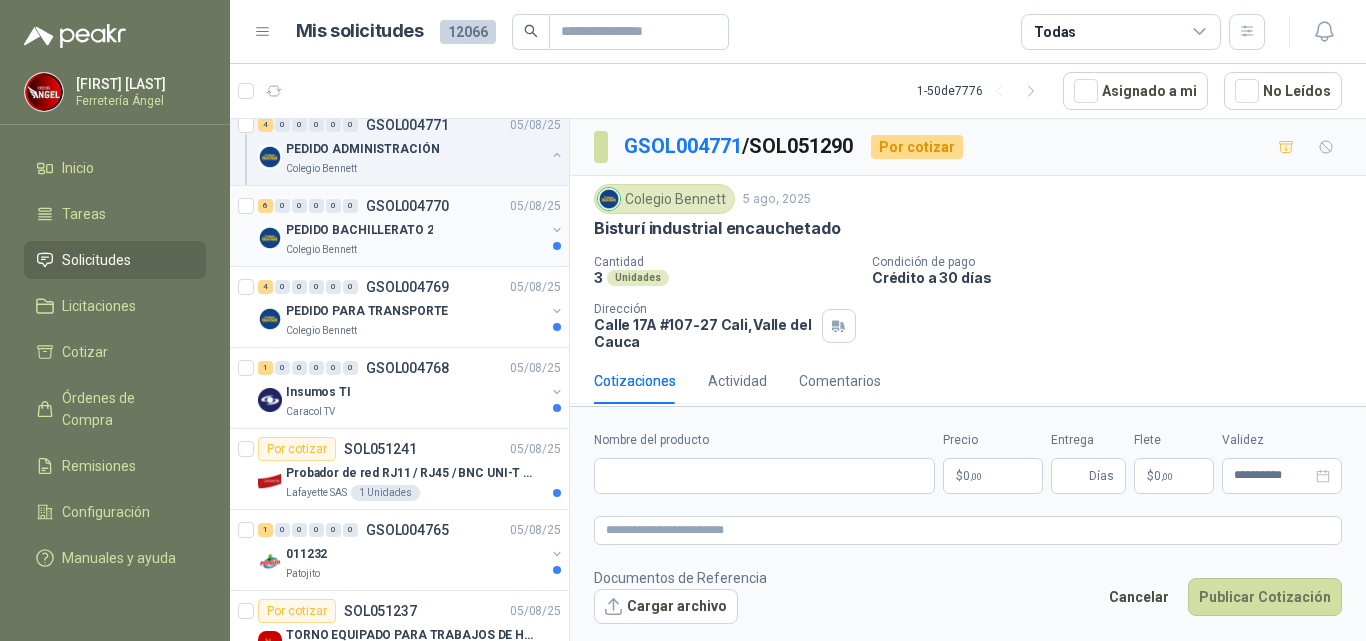 click on "PEDIDO BACHILLERATO 2" at bounding box center [415, 230] 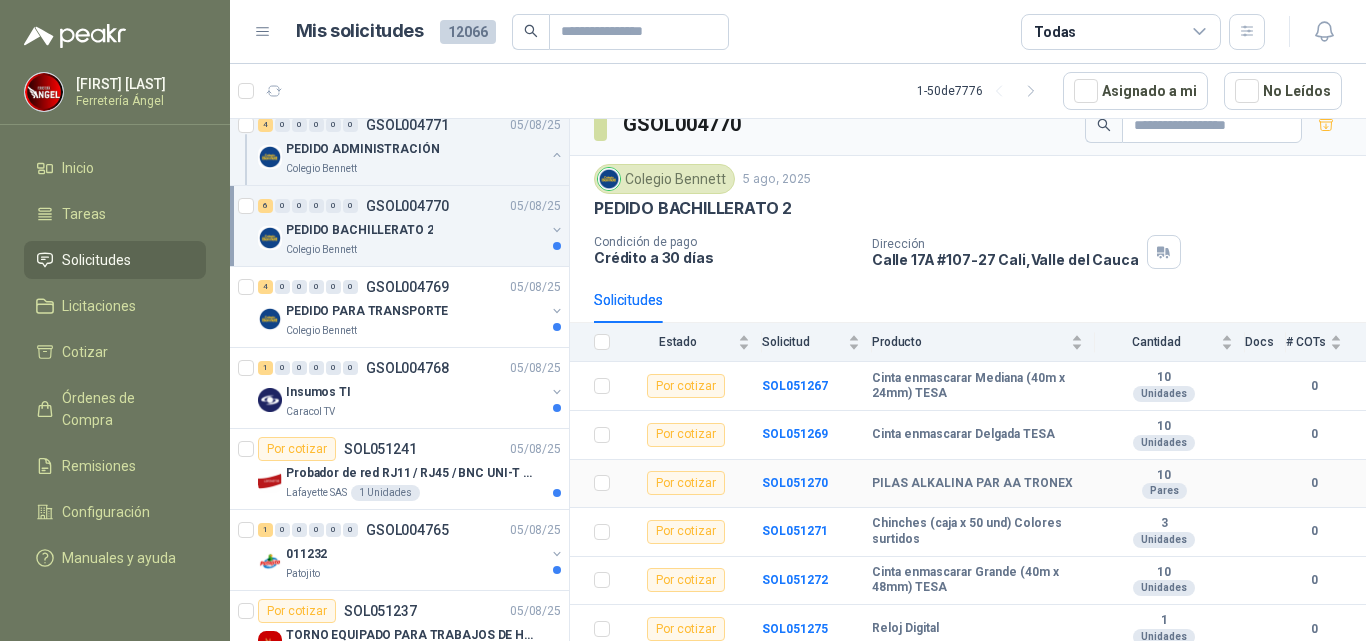 scroll, scrollTop: 30, scrollLeft: 0, axis: vertical 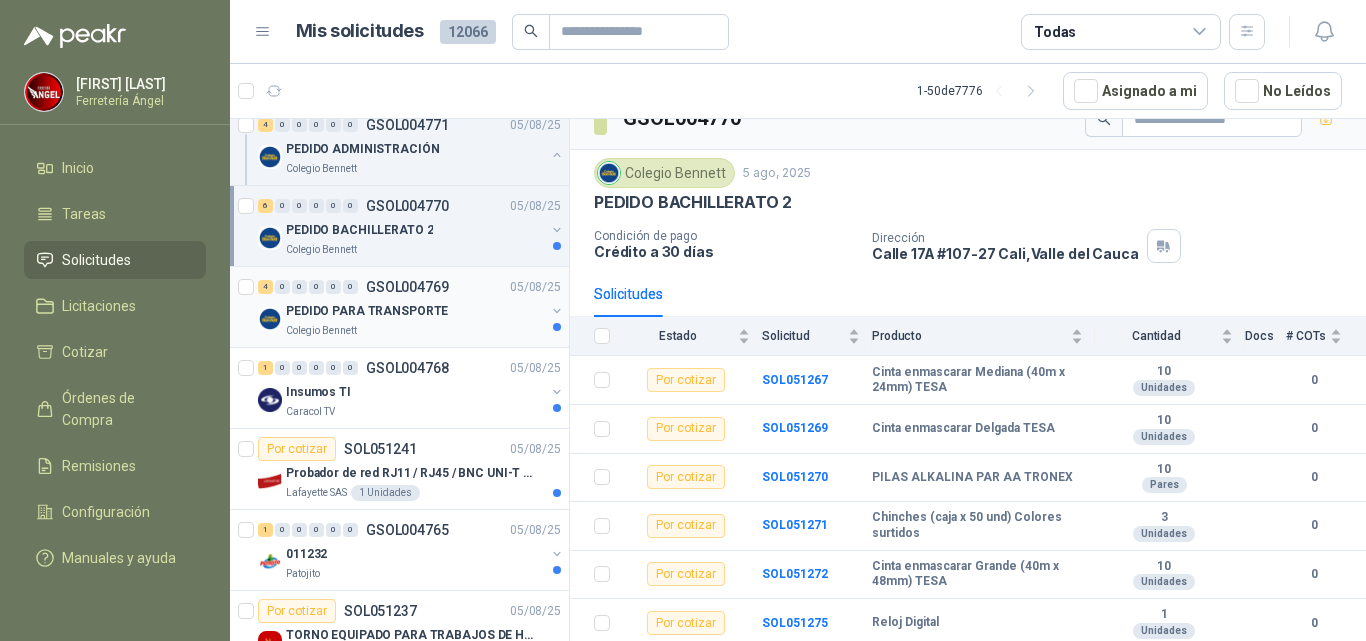 click on "PEDIDO PARA TRANSPORTE" at bounding box center [415, 311] 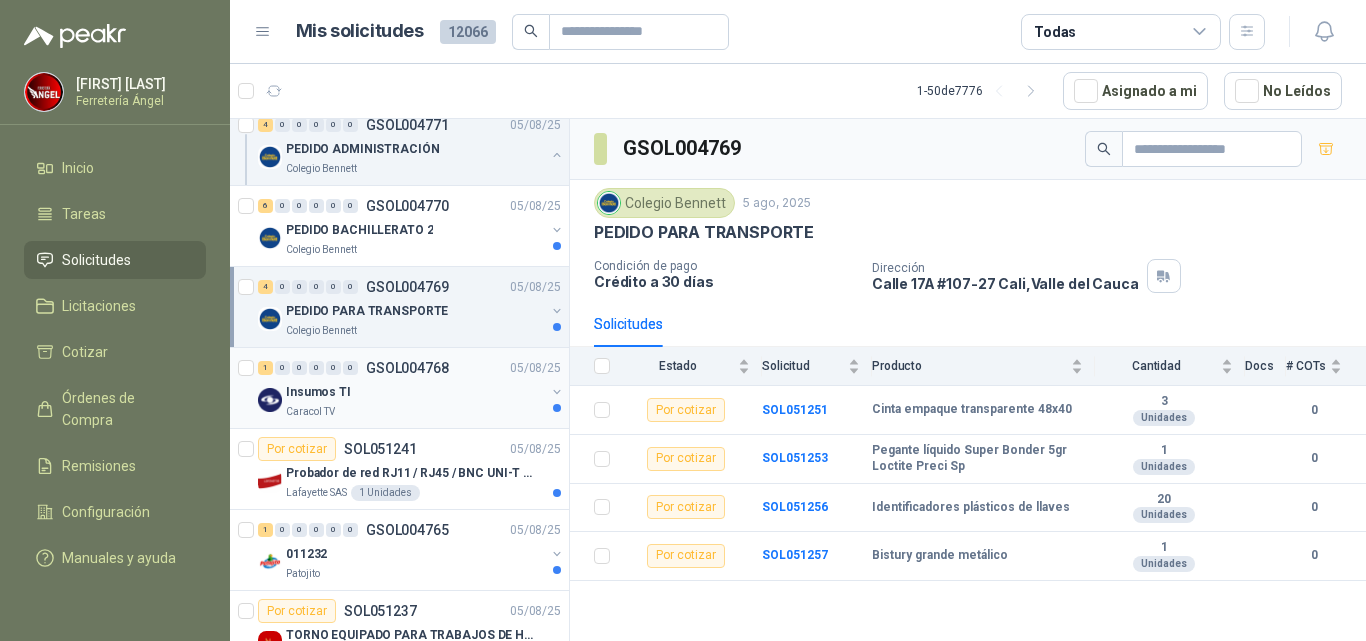 click on "GSOL004768" at bounding box center [407, 368] 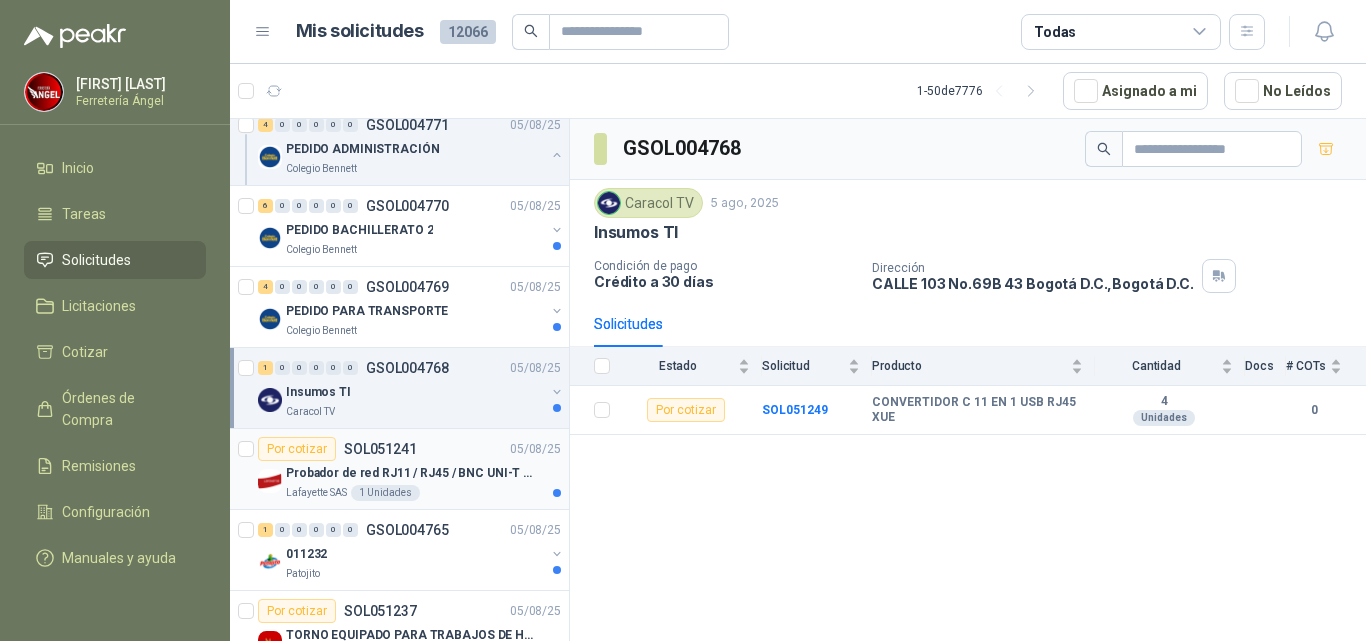 click on "Probador de red RJ11 / RJ45 / BNC UNI-T (UT681C-UT681L)" at bounding box center (410, 473) 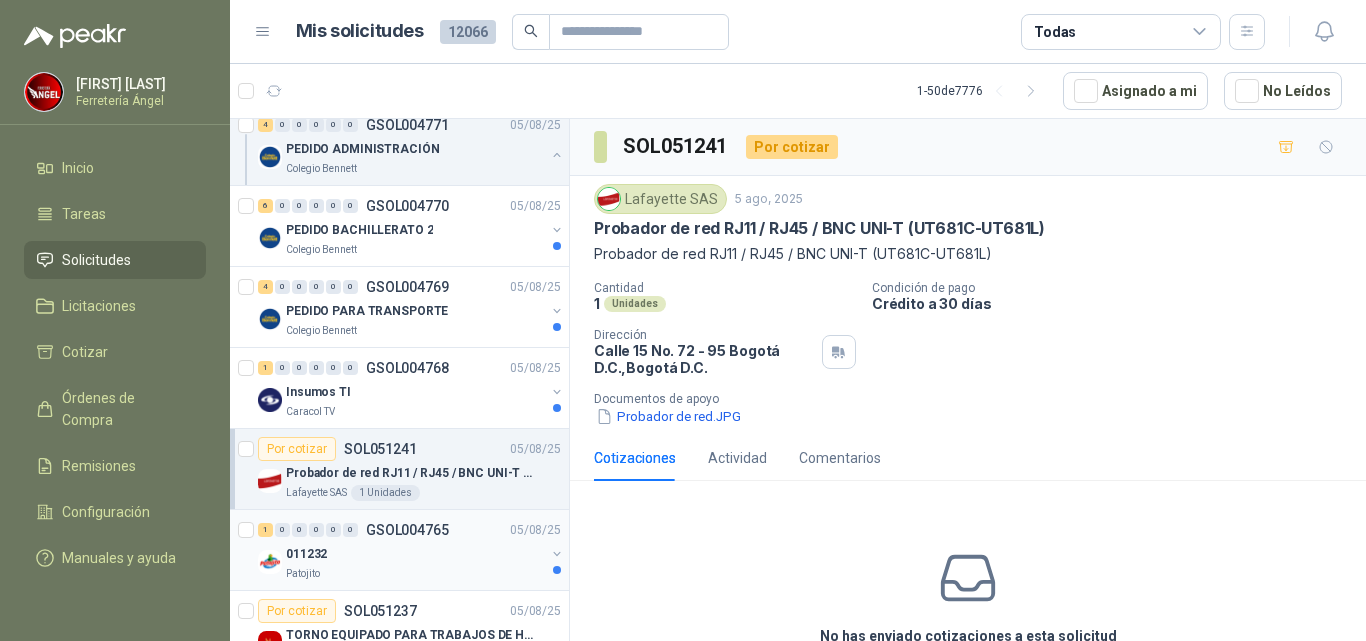 click on "011232" at bounding box center (415, 554) 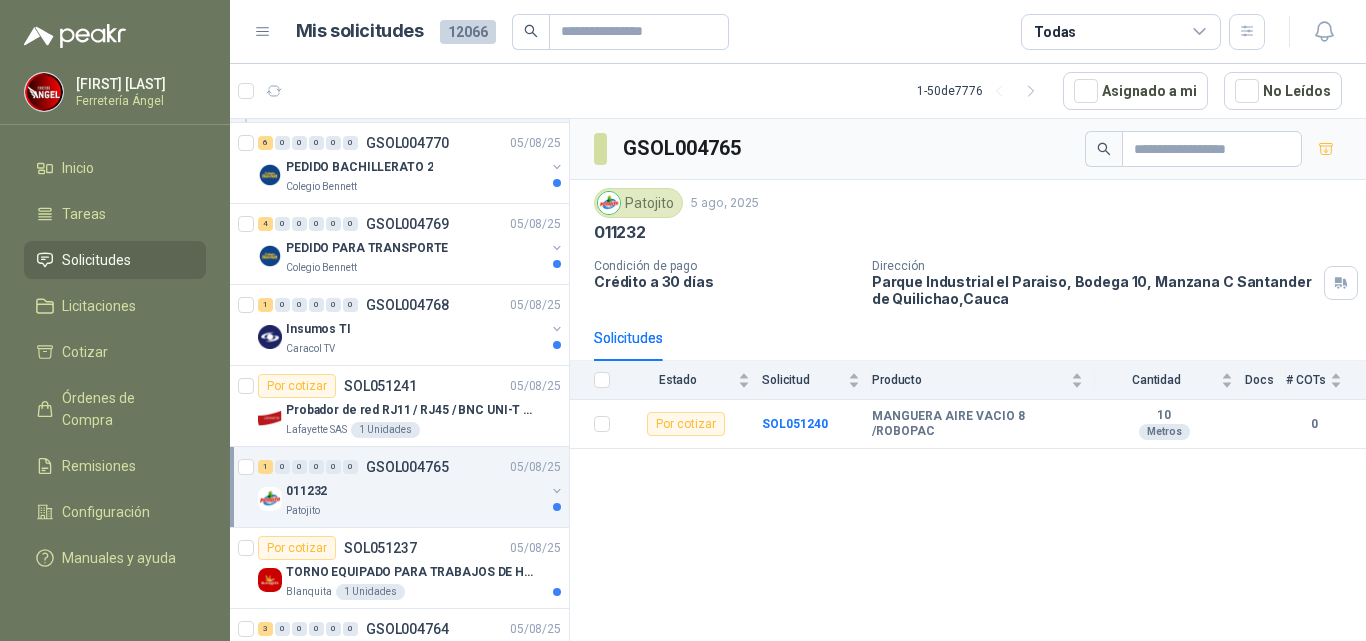 scroll, scrollTop: 800, scrollLeft: 0, axis: vertical 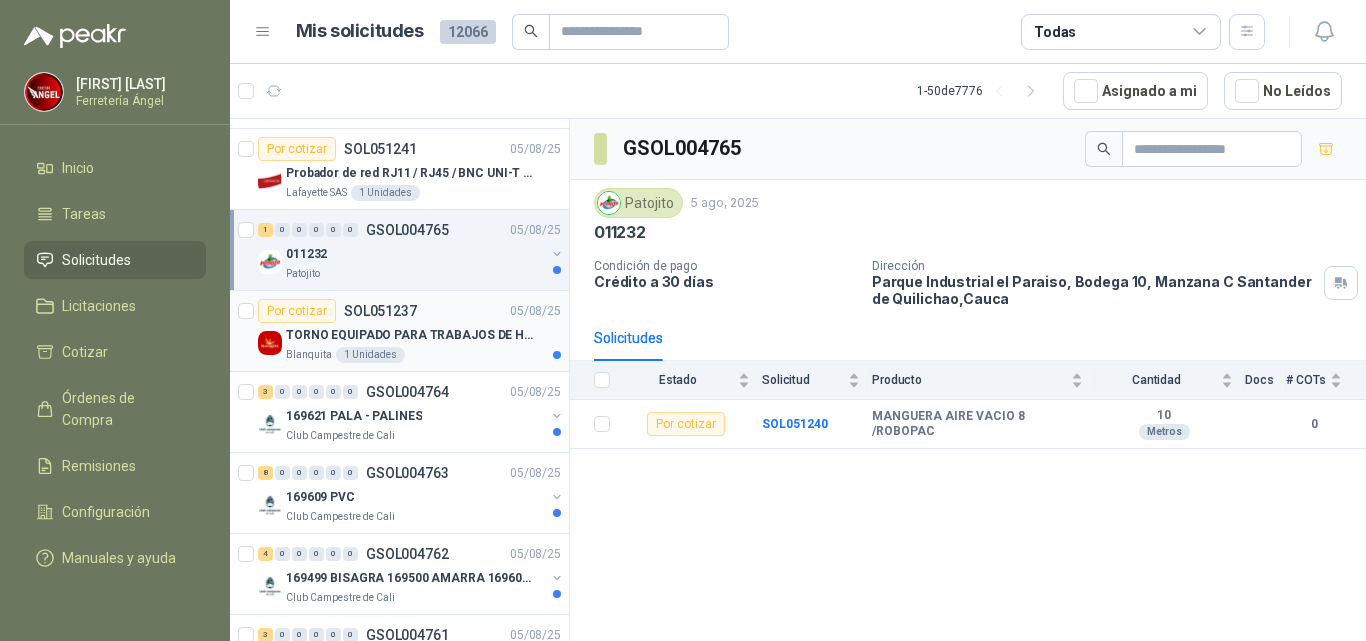 click on "Por cotizar SOL051237 05/08/25" at bounding box center (409, 311) 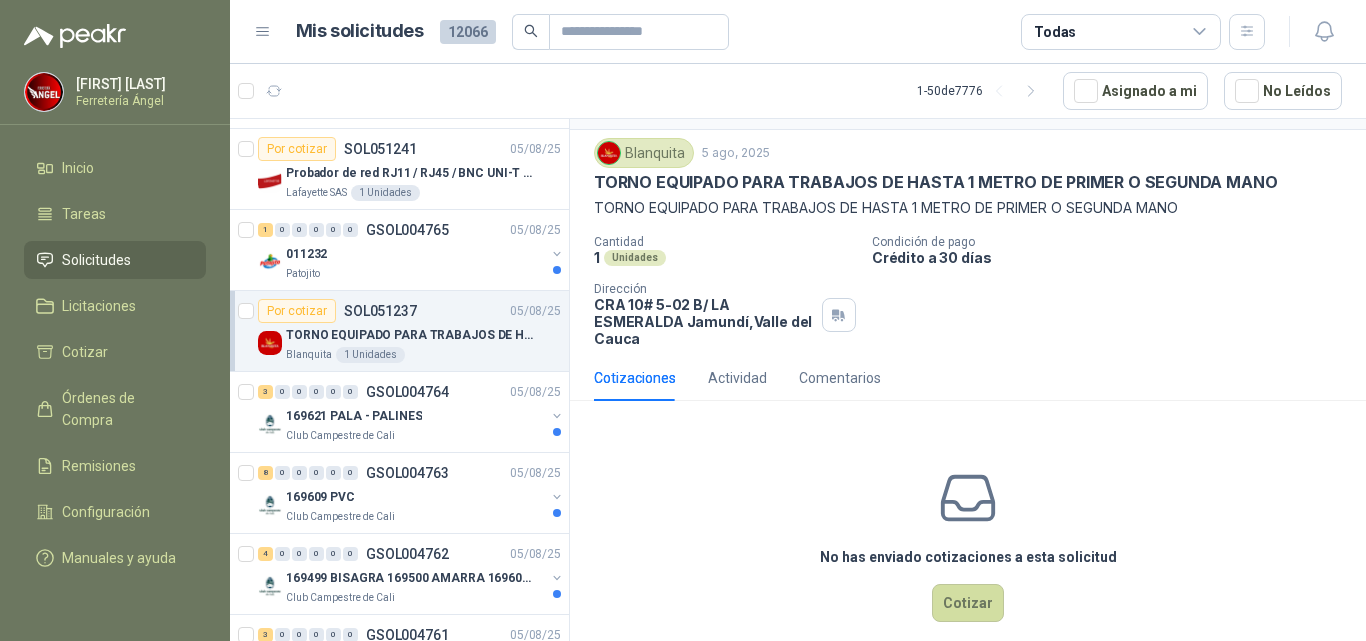 scroll, scrollTop: 71, scrollLeft: 0, axis: vertical 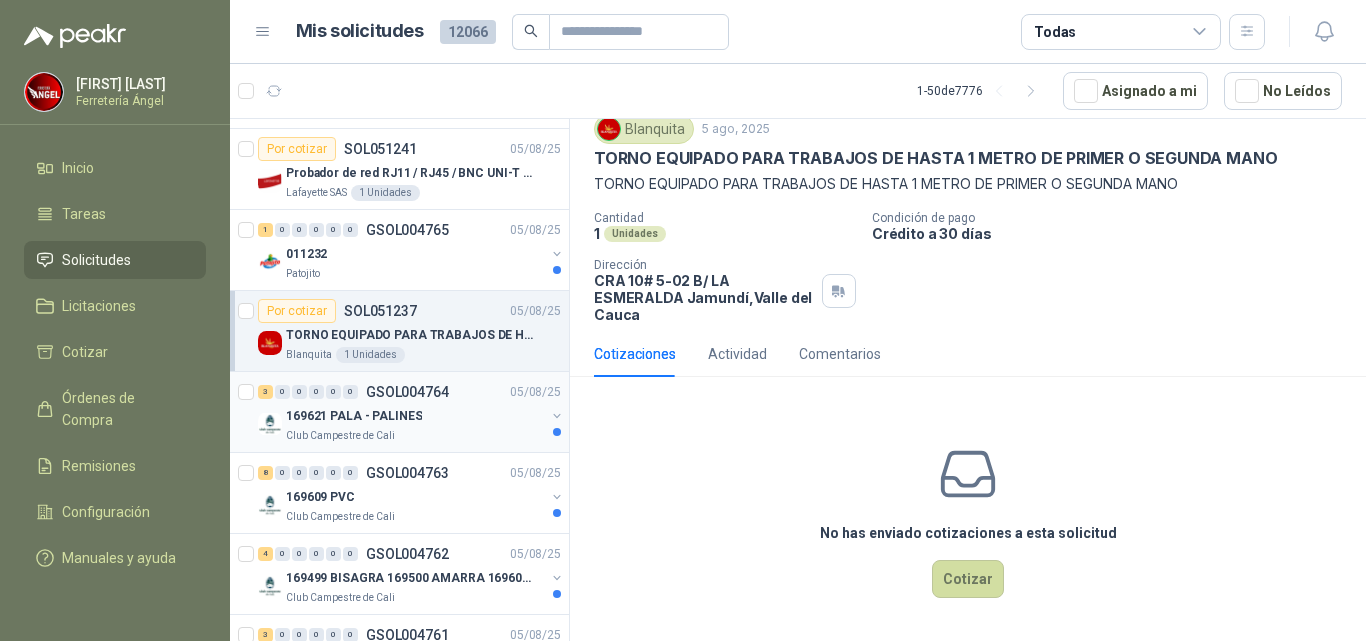 click on "GSOL004764" at bounding box center (407, 392) 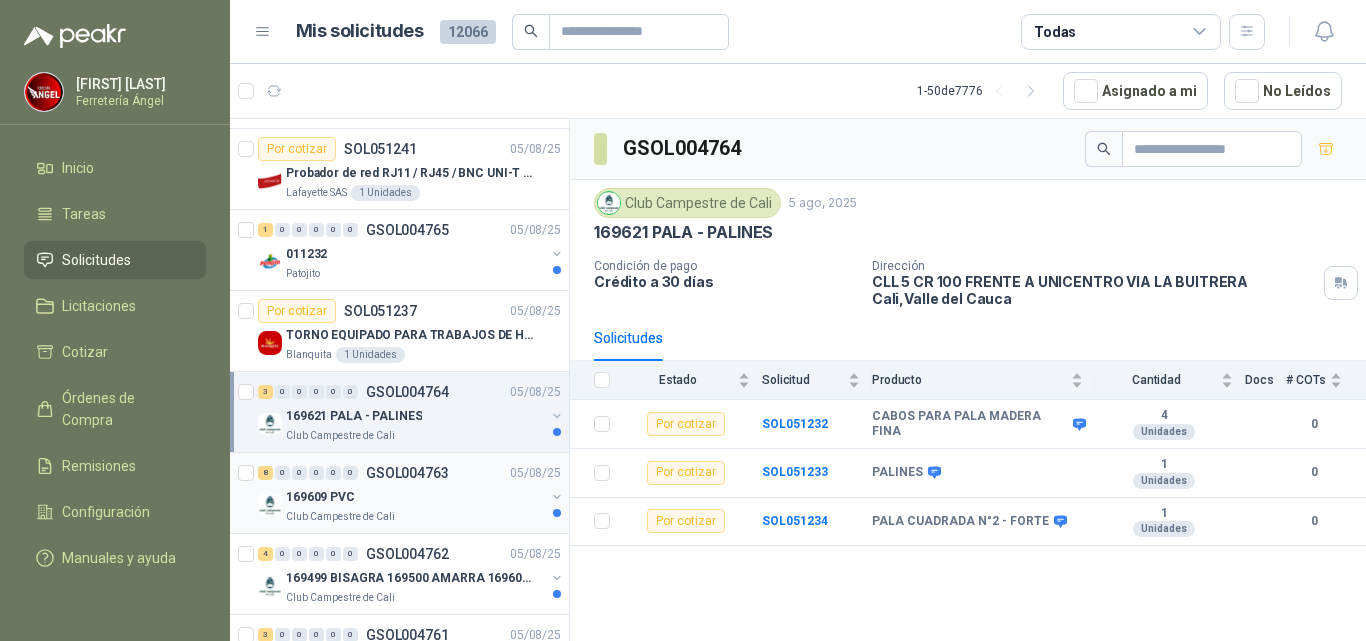 click on "169609   PVC" at bounding box center [415, 497] 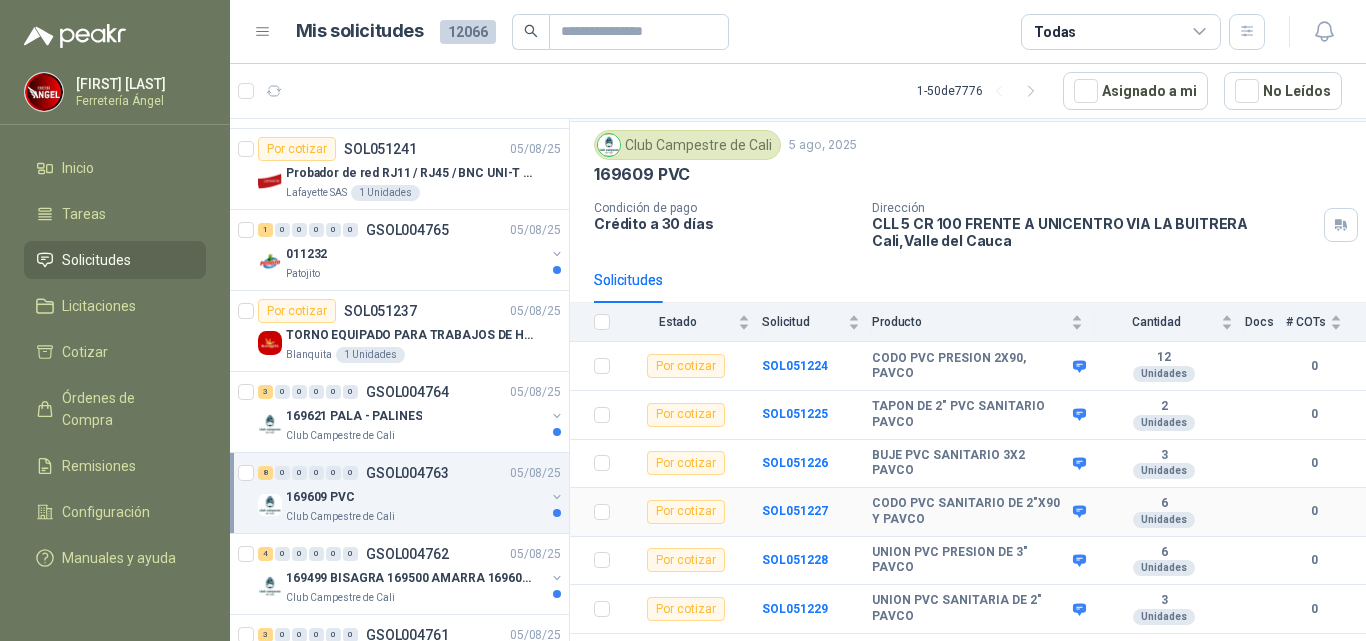 scroll, scrollTop: 41, scrollLeft: 0, axis: vertical 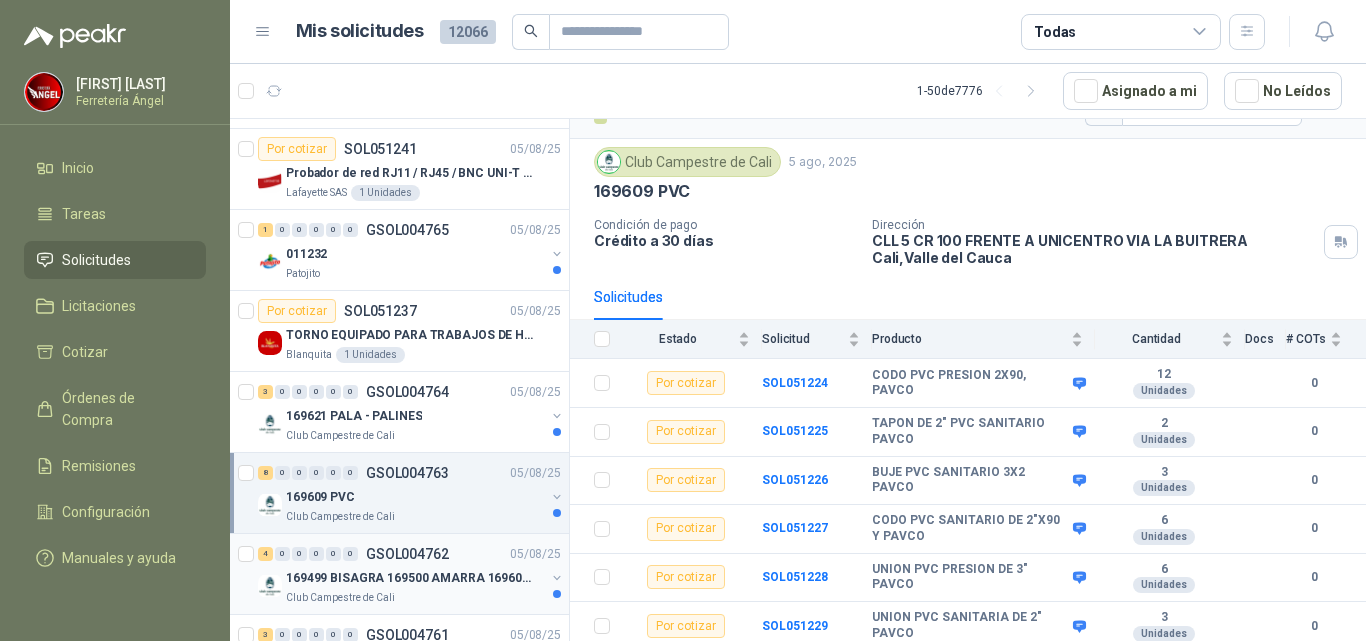 click on "169499 BISAGRA 169500 AMARRA 169601 BUJ 169617 CER" at bounding box center (410, 578) 